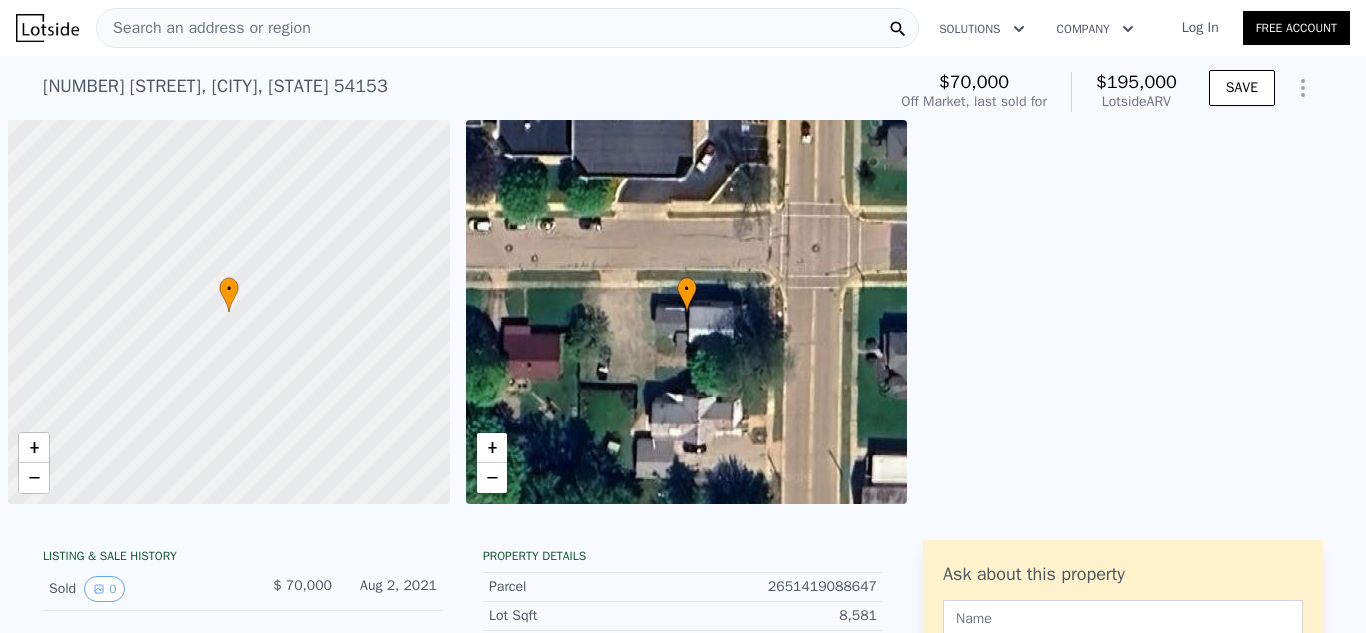 scroll, scrollTop: 0, scrollLeft: 0, axis: both 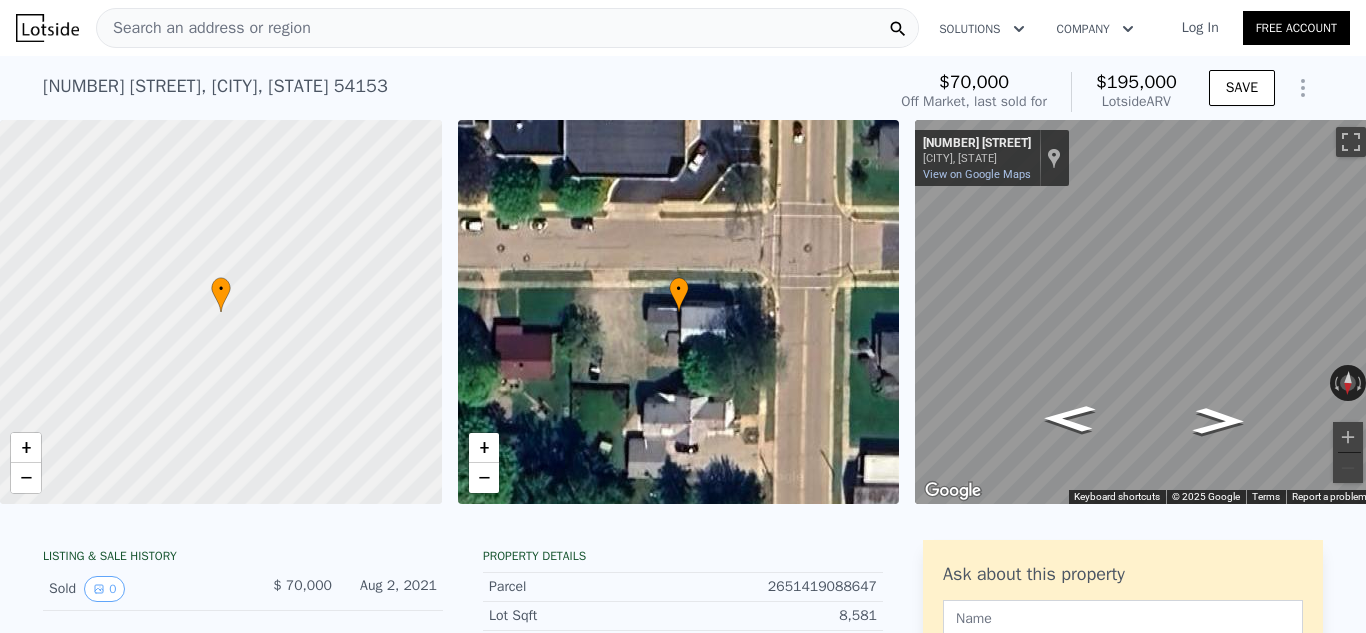 click on "Search an address or region" at bounding box center (204, 28) 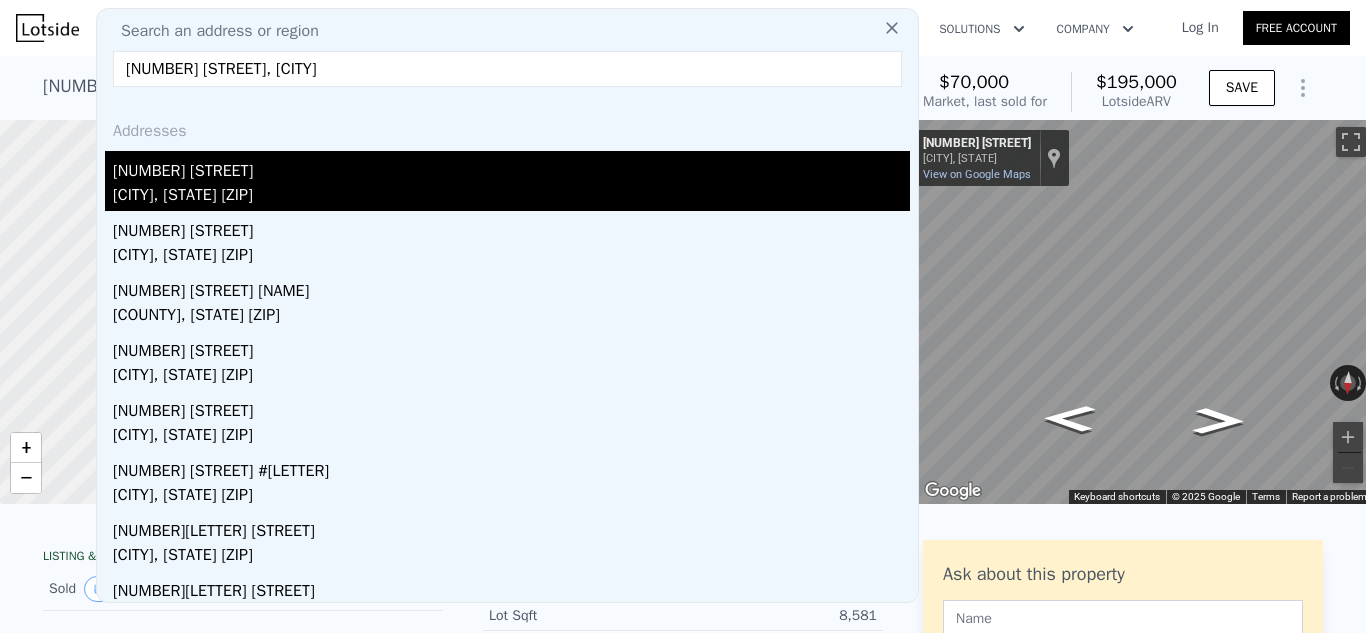 type on "[NUMBER] [STREET], [CITY]" 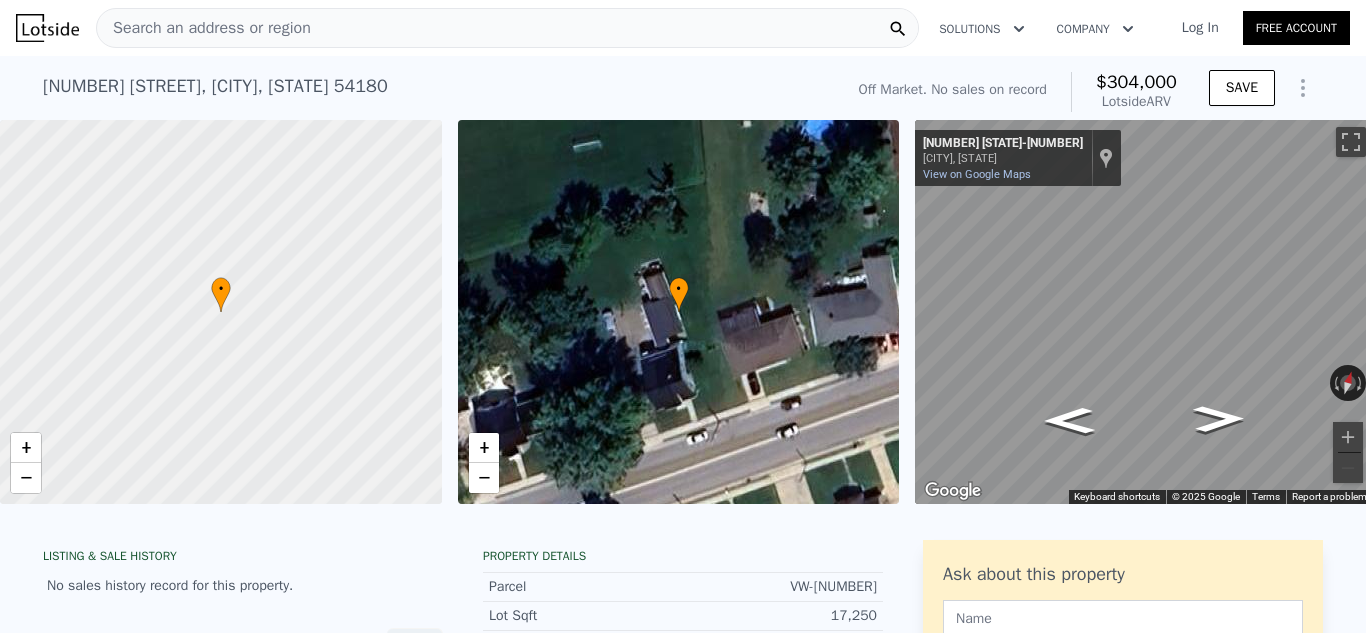 drag, startPoint x: 44, startPoint y: 84, endPoint x: 243, endPoint y: 94, distance: 199.2511 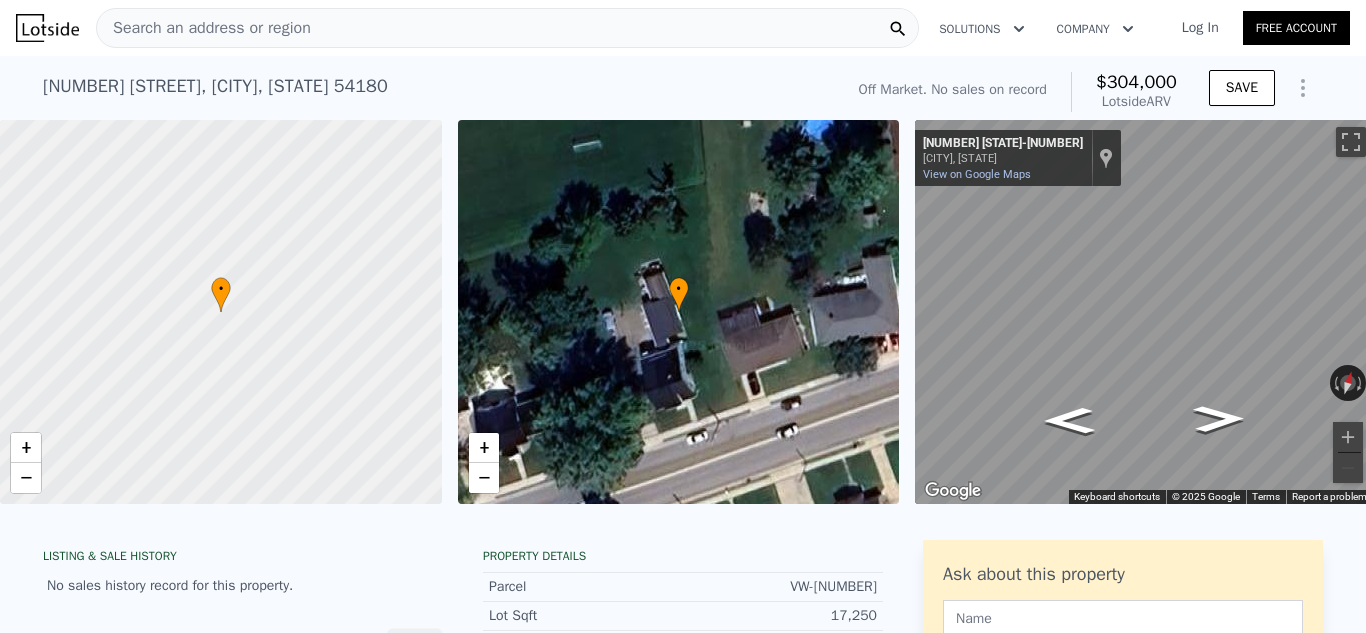 click on "Search an address or region" at bounding box center (204, 28) 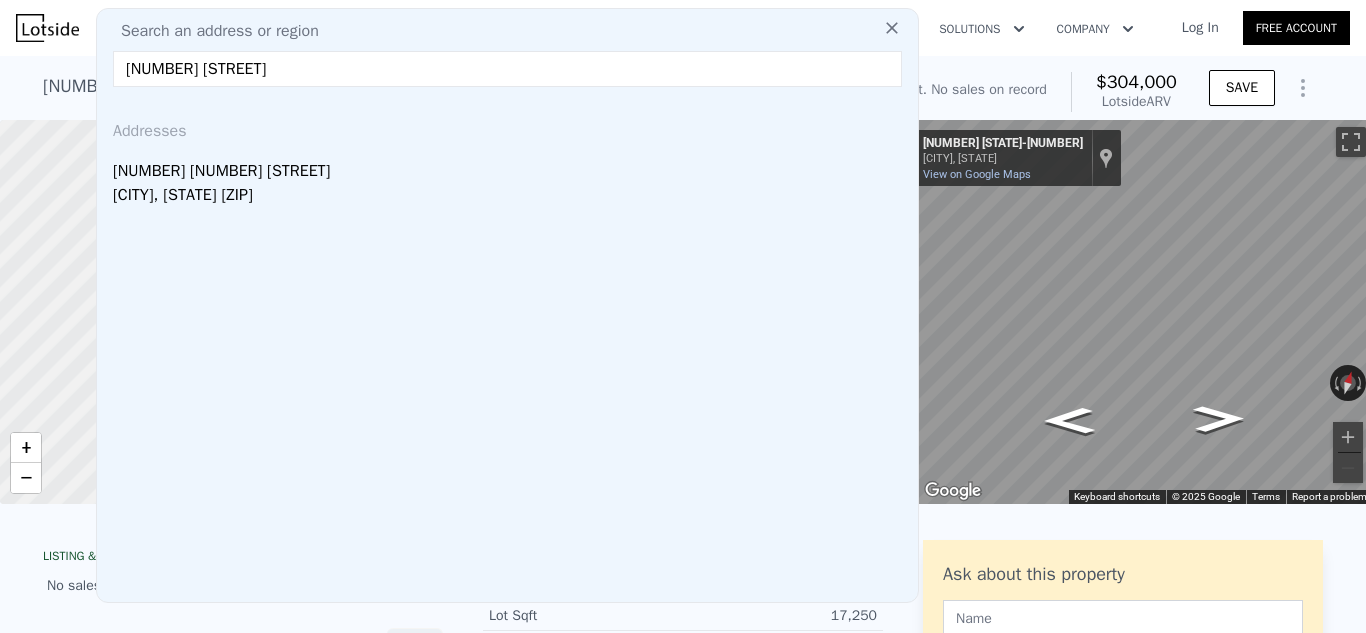 type on "[NUMBER] [STREET]" 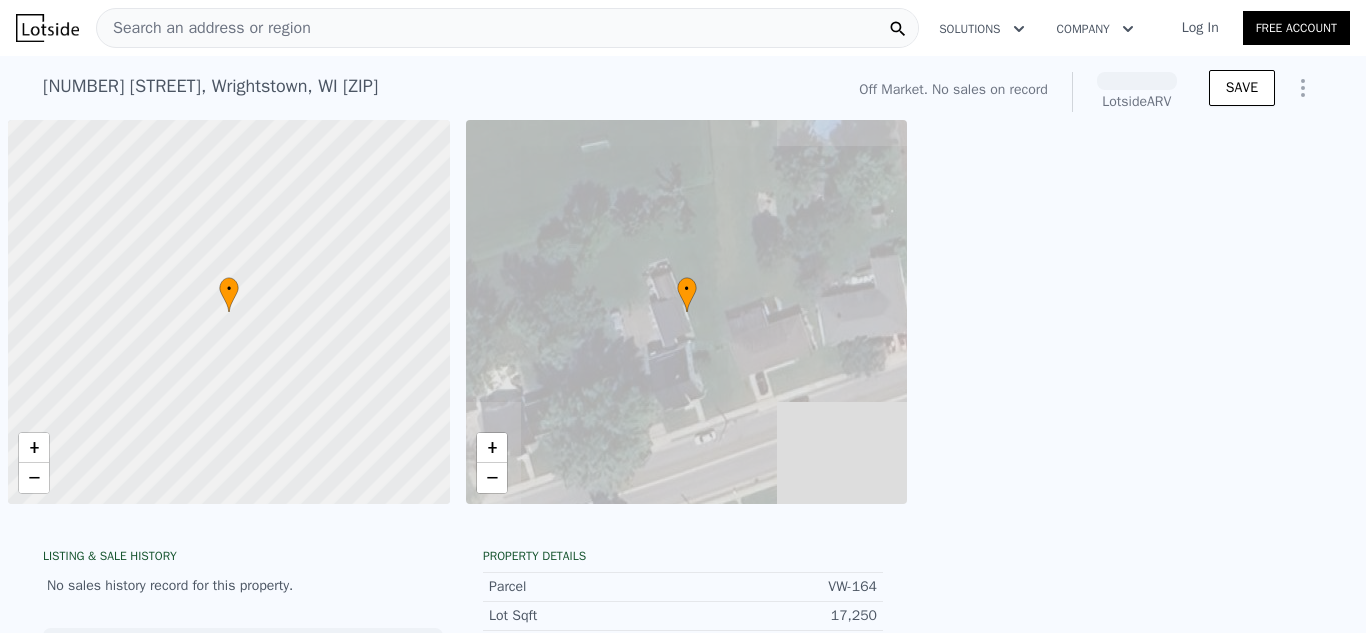 scroll, scrollTop: 0, scrollLeft: 0, axis: both 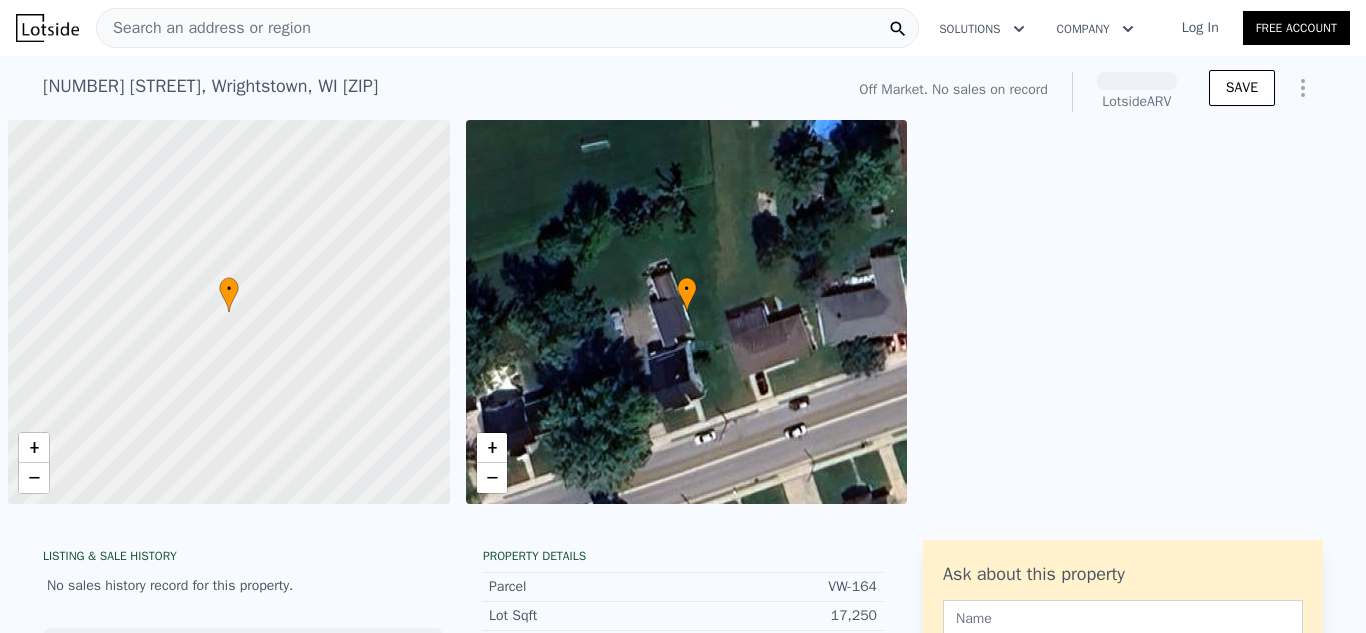 click on "Search an address or region" at bounding box center [204, 28] 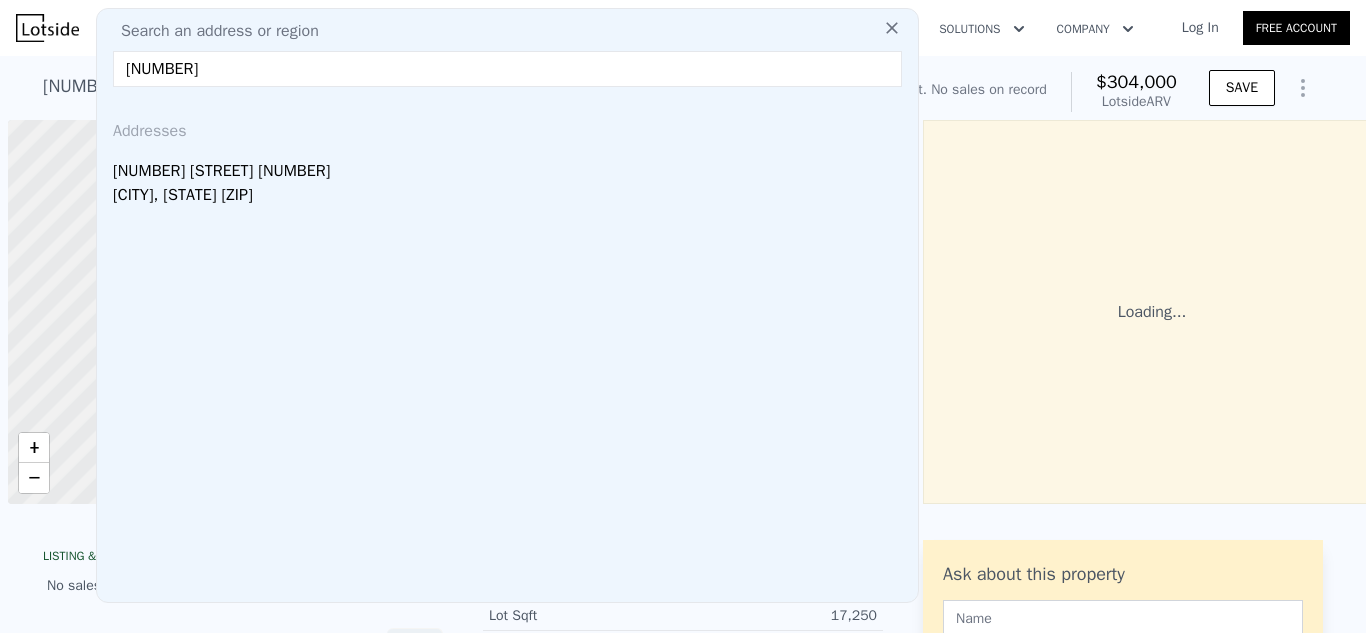 scroll, scrollTop: 0, scrollLeft: 8, axis: horizontal 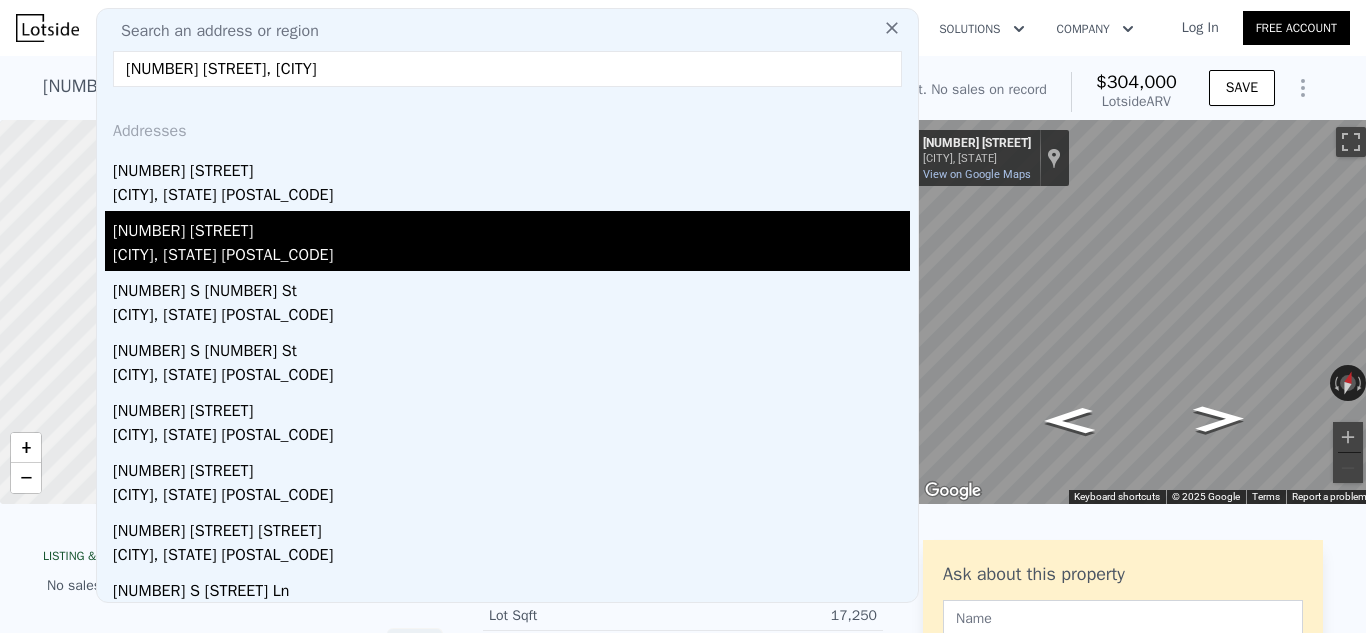 type on "[NUMBER] [STREET], [CITY]" 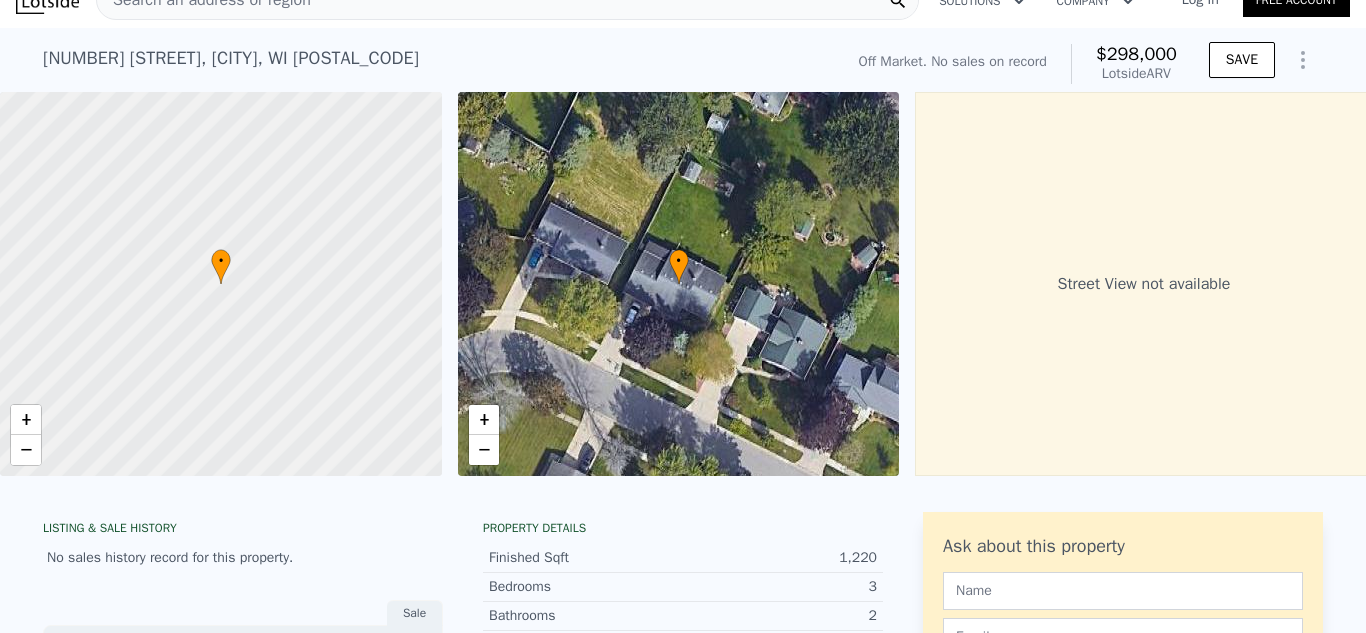 scroll, scrollTop: 31, scrollLeft: 0, axis: vertical 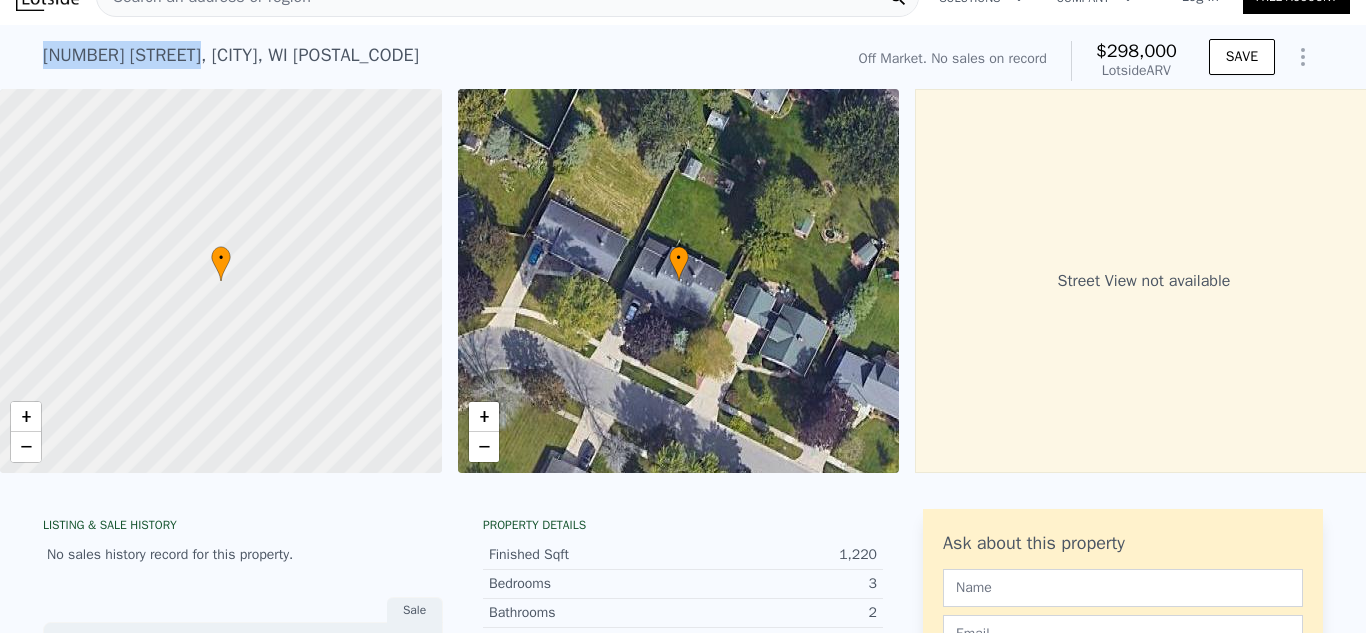 drag, startPoint x: 42, startPoint y: 55, endPoint x: 190, endPoint y: 60, distance: 148.08444 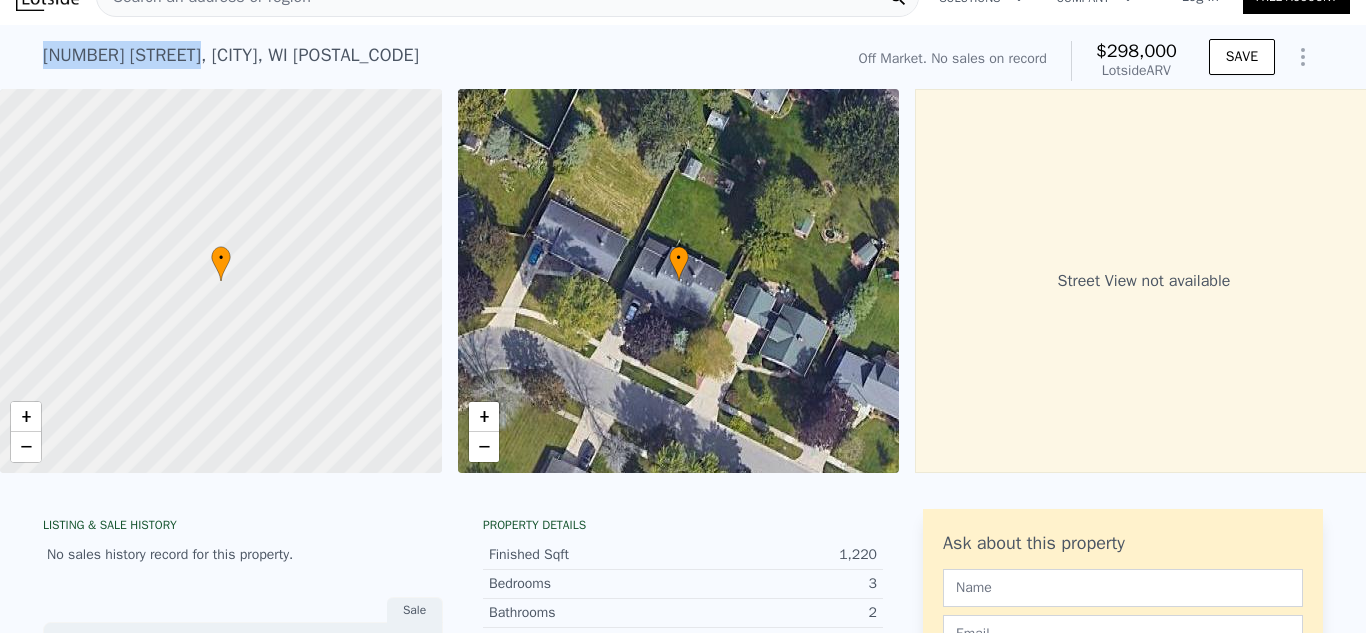 copy on "[NUMBER] [STREET]" 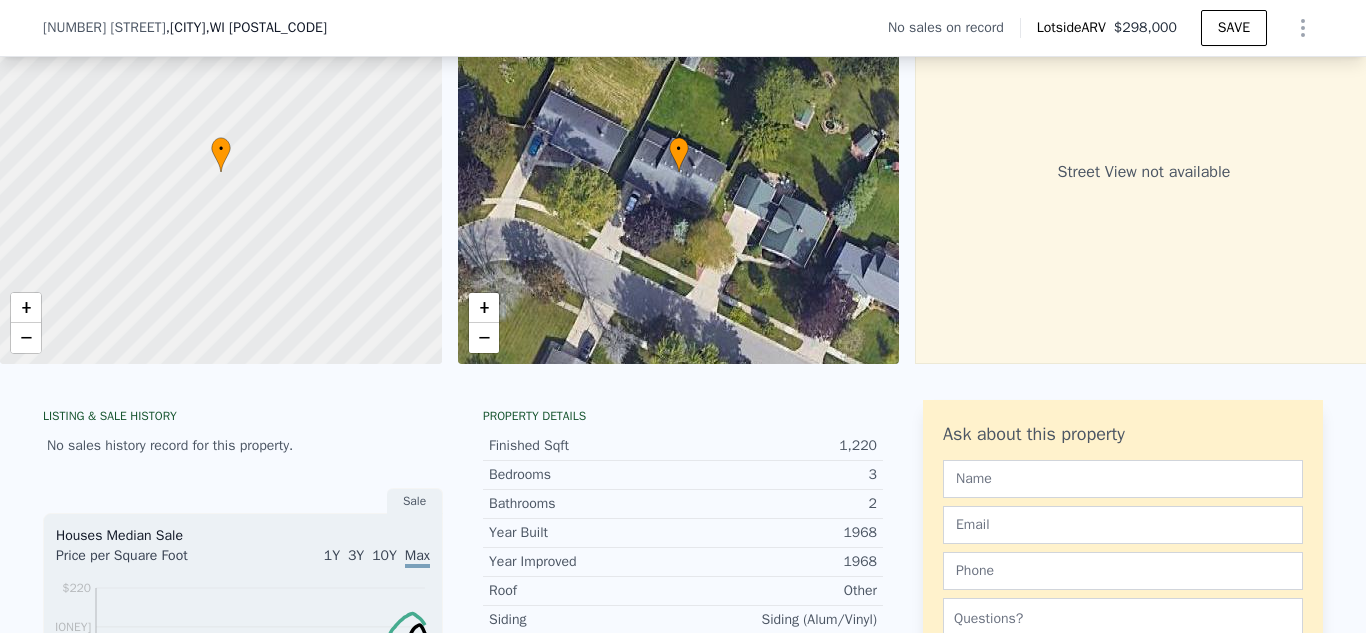 scroll, scrollTop: 107, scrollLeft: 0, axis: vertical 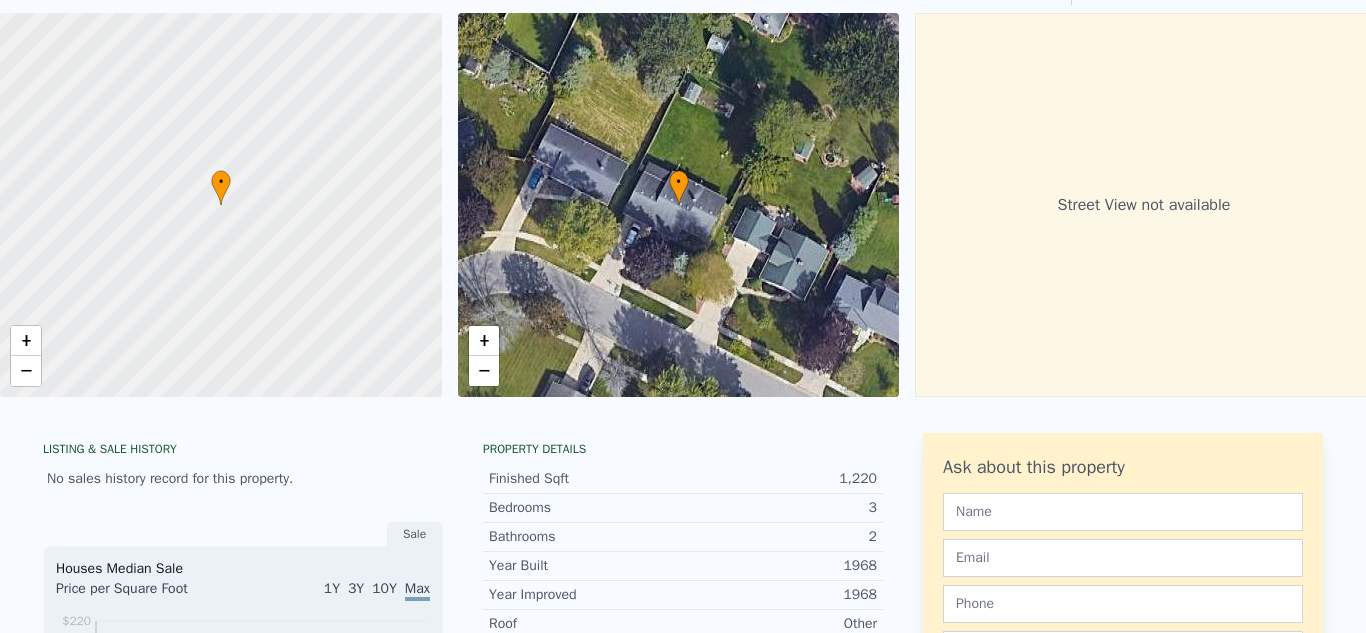 click on "Search an address or region" at bounding box center [204, -79] 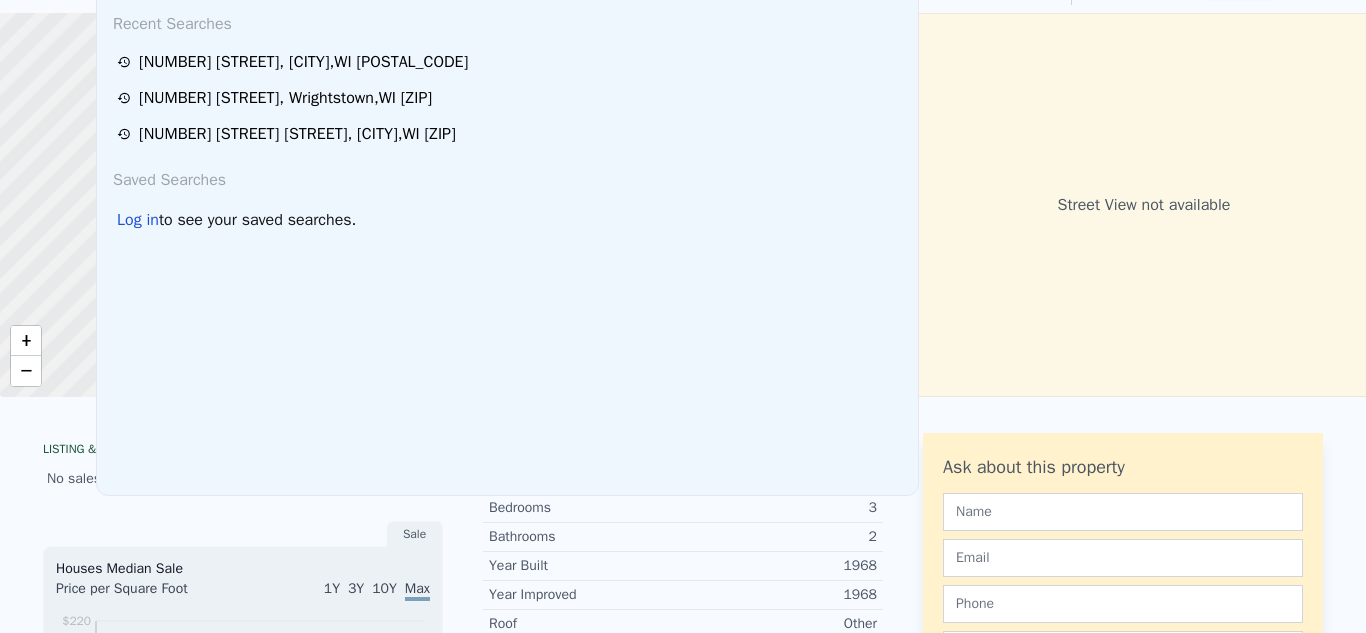 click at bounding box center (507, -38) 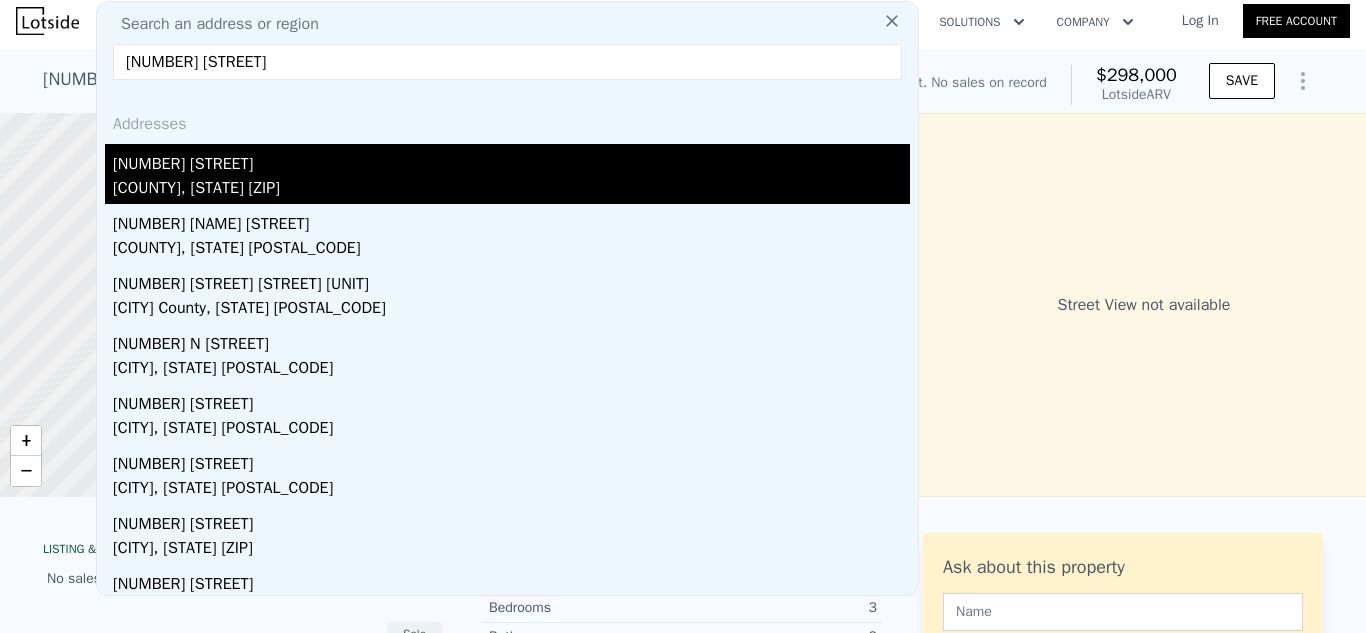 type on "[NUMBER] [STREET]" 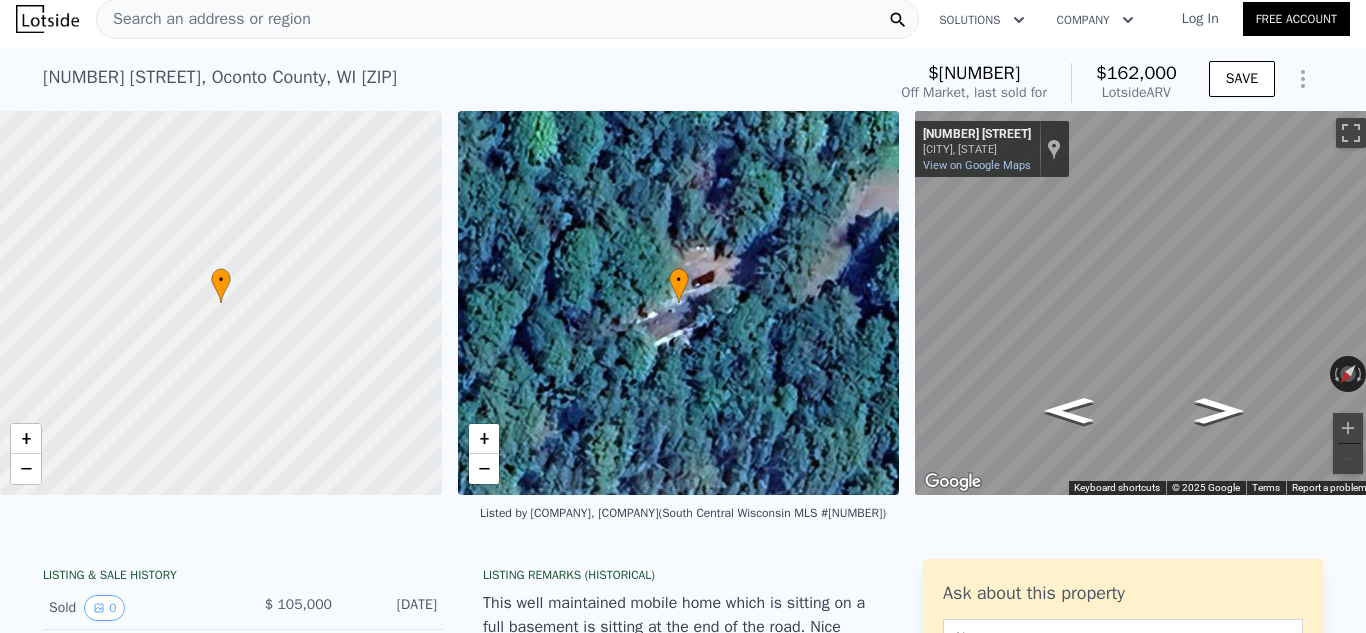 scroll, scrollTop: 0, scrollLeft: 0, axis: both 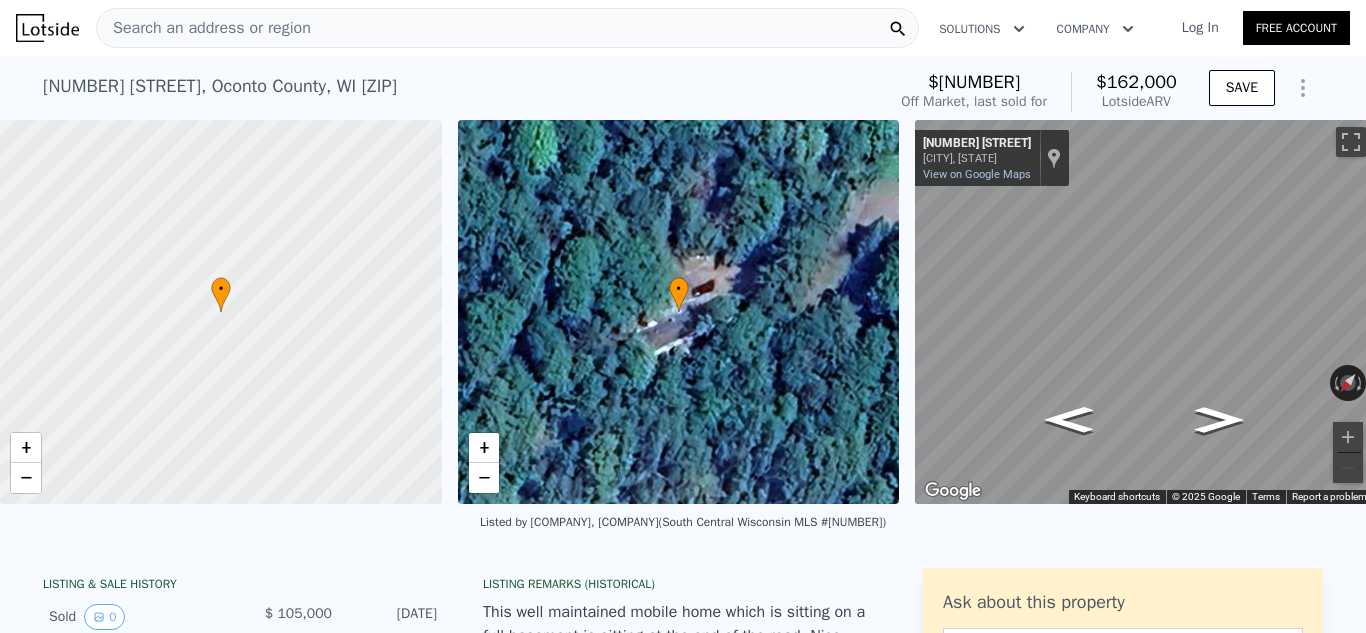 click on "Search an address or region" at bounding box center [204, 28] 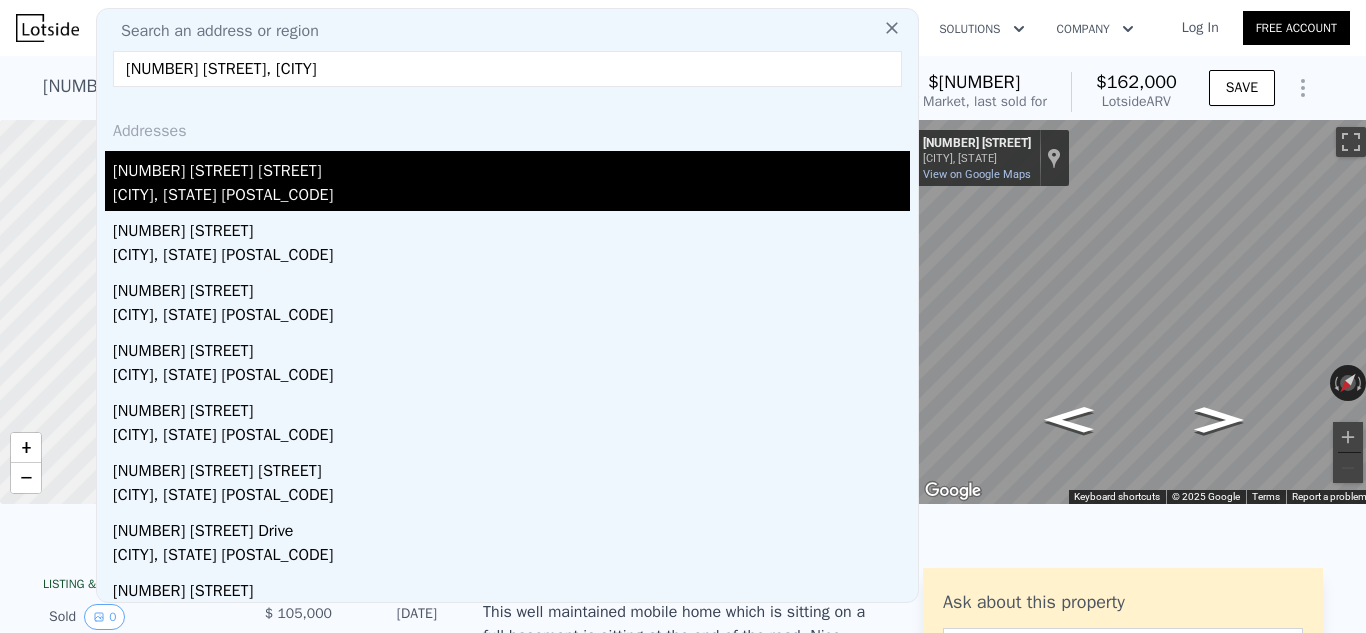 type on "[NUMBER] [STREET], [CITY]" 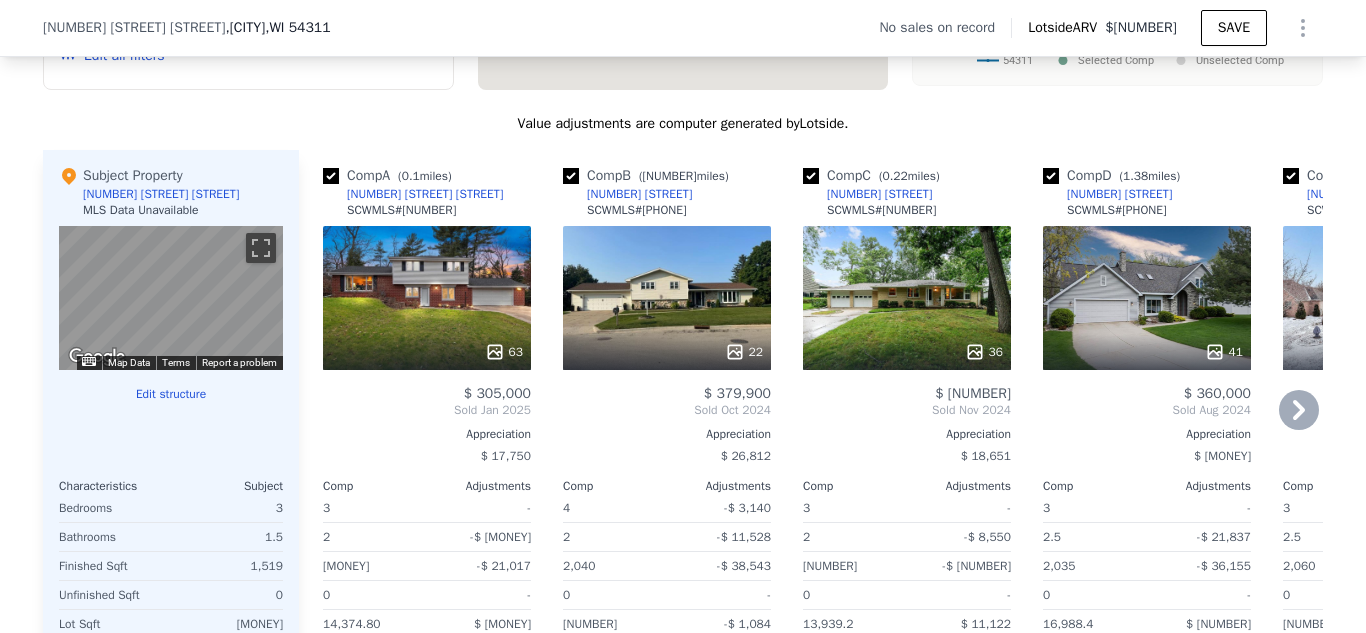 scroll, scrollTop: 1863, scrollLeft: 0, axis: vertical 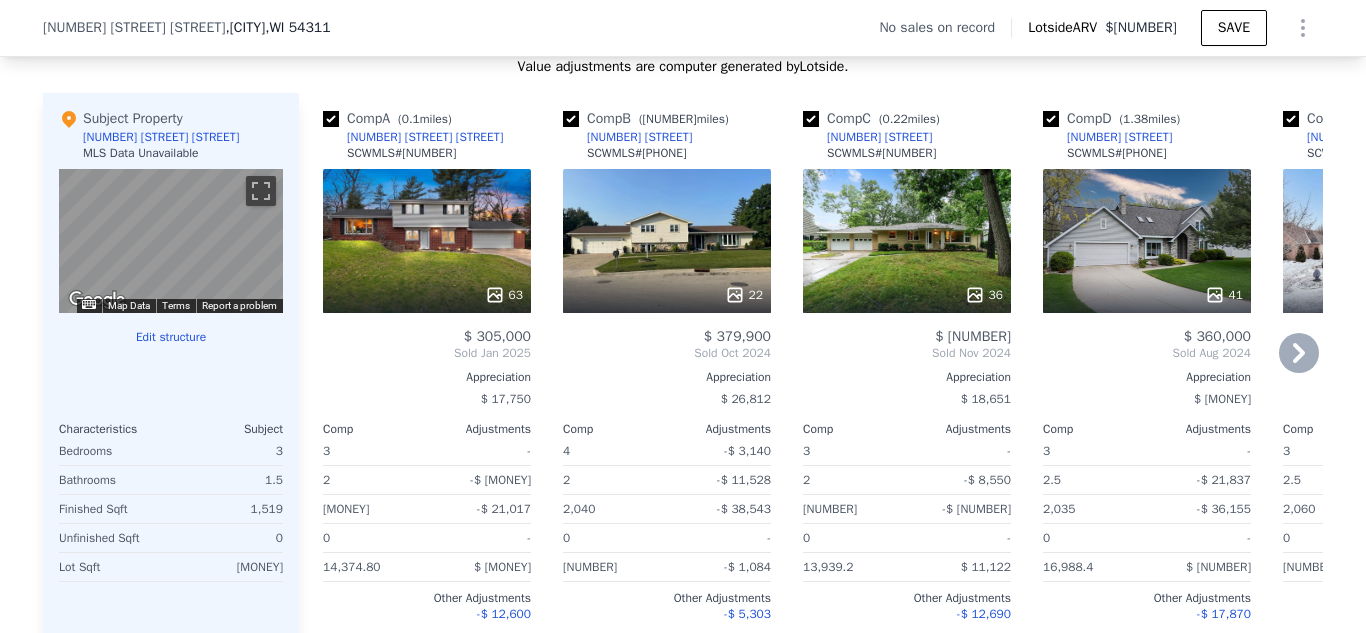 click 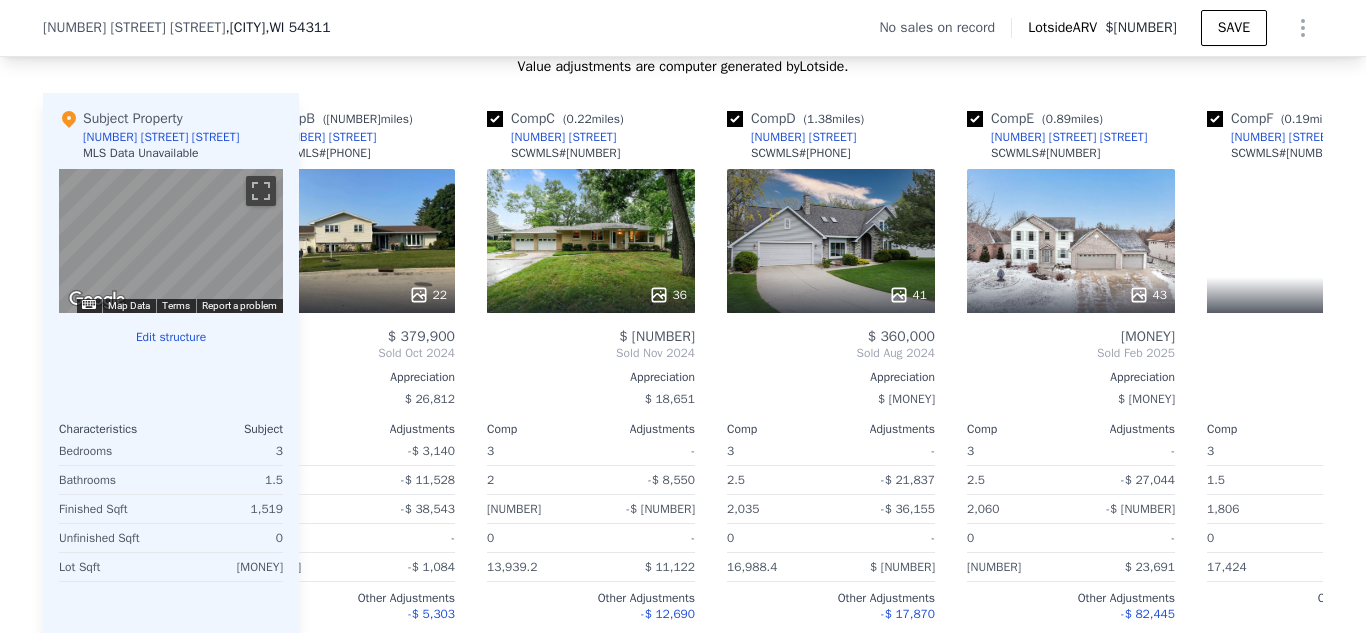 scroll, scrollTop: 0, scrollLeft: 480, axis: horizontal 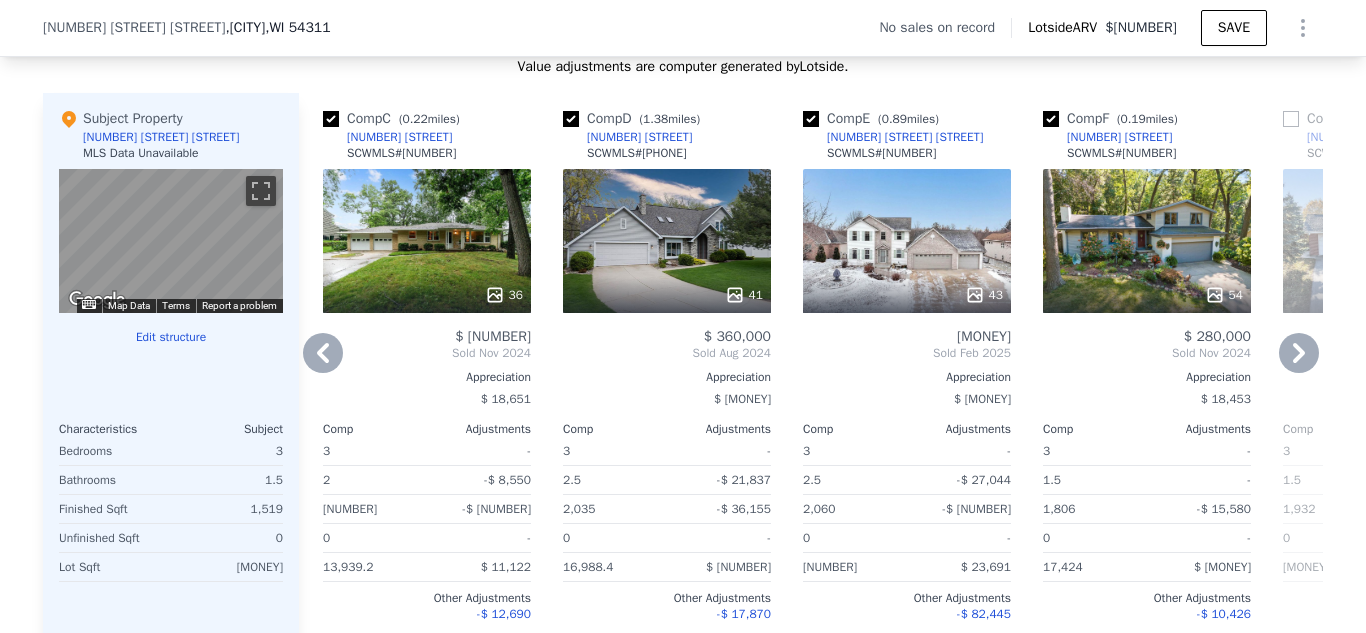 click 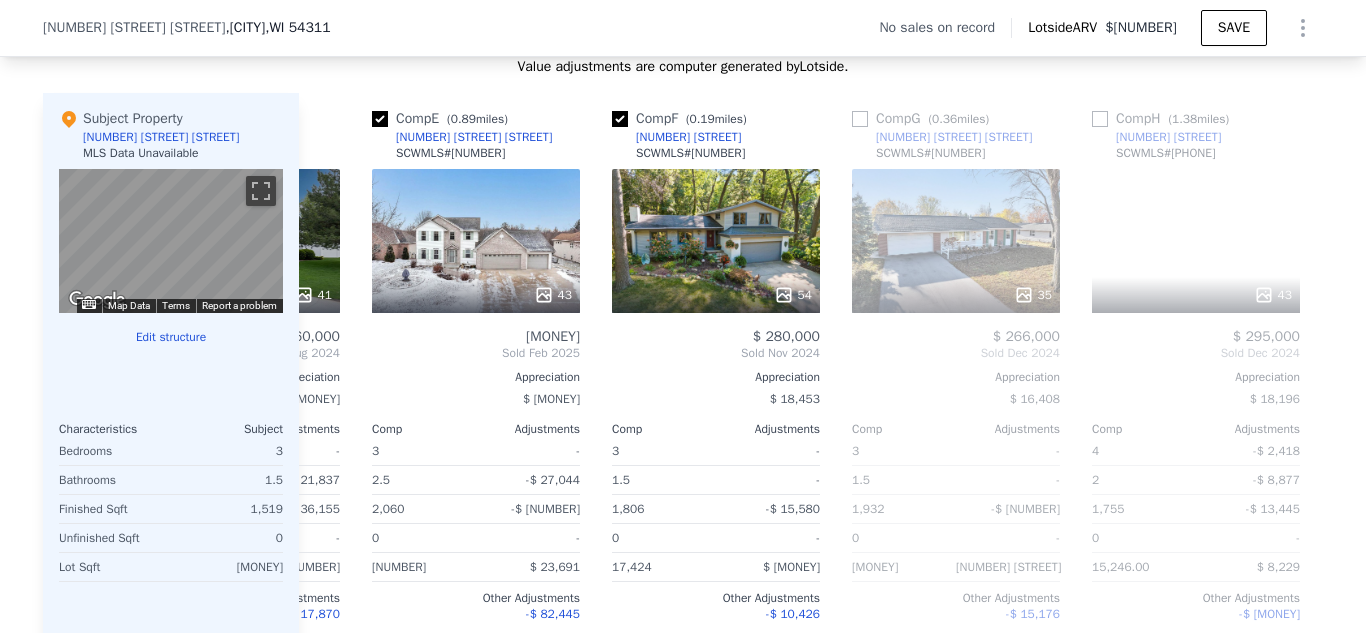 scroll, scrollTop: 0, scrollLeft: 960, axis: horizontal 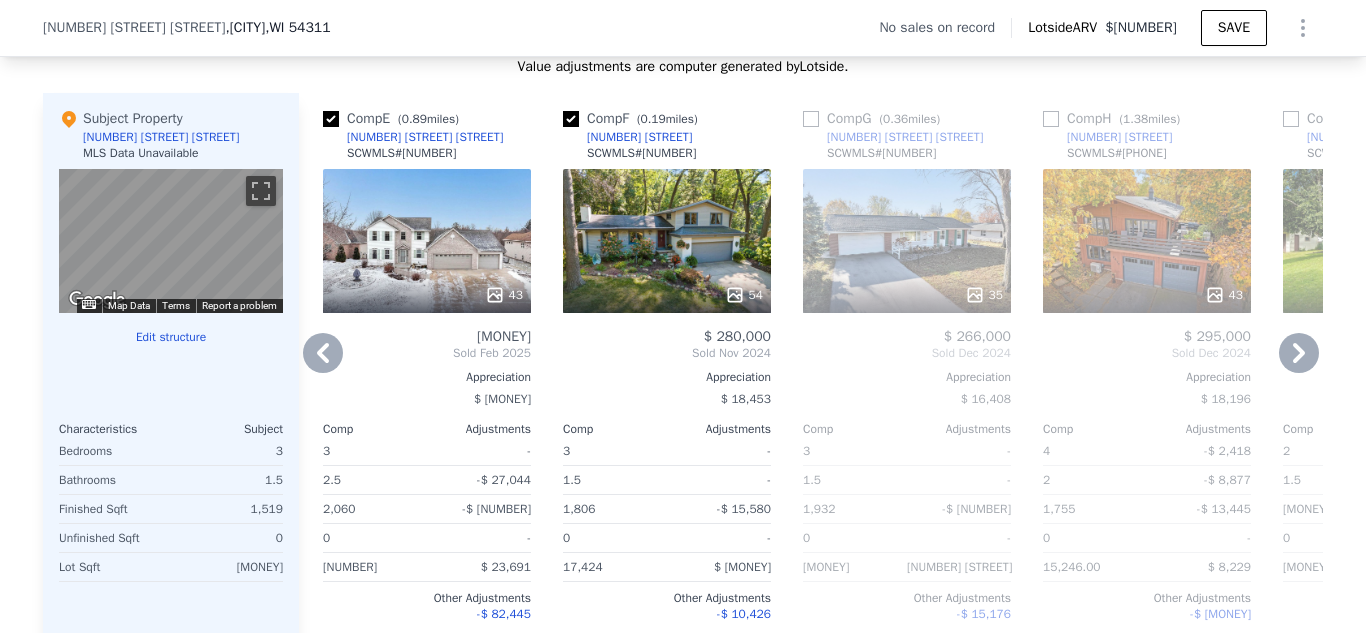 click 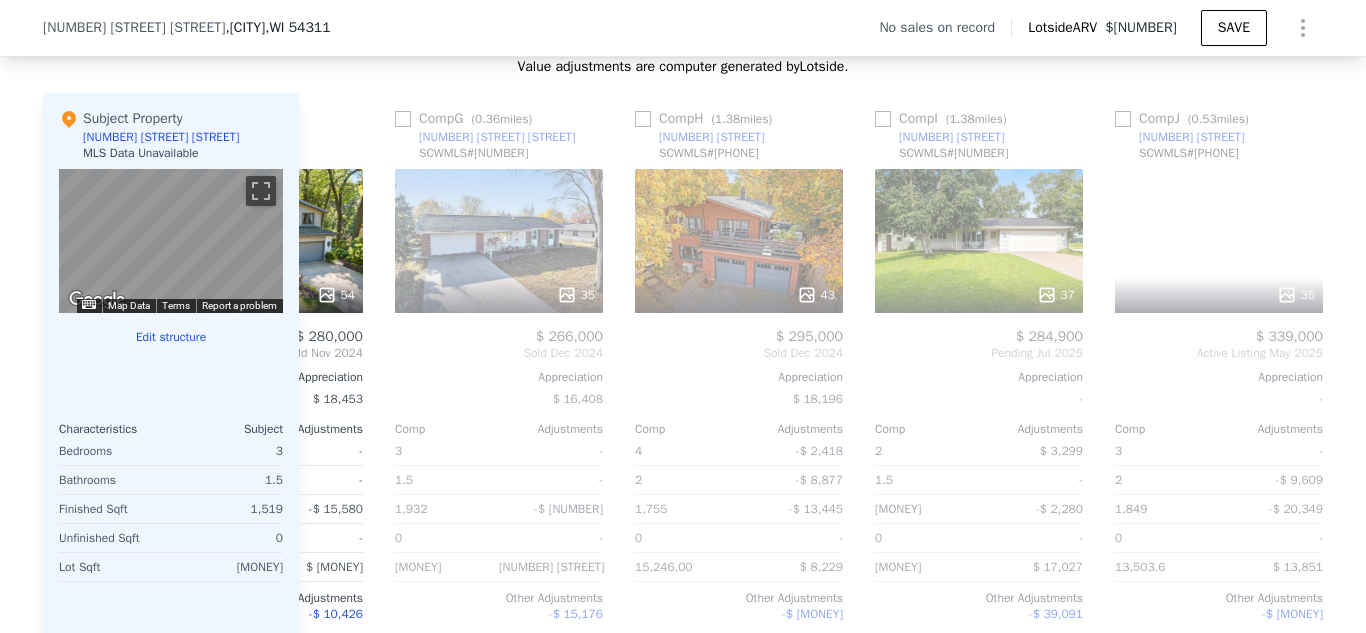 scroll, scrollTop: 0, scrollLeft: 1440, axis: horizontal 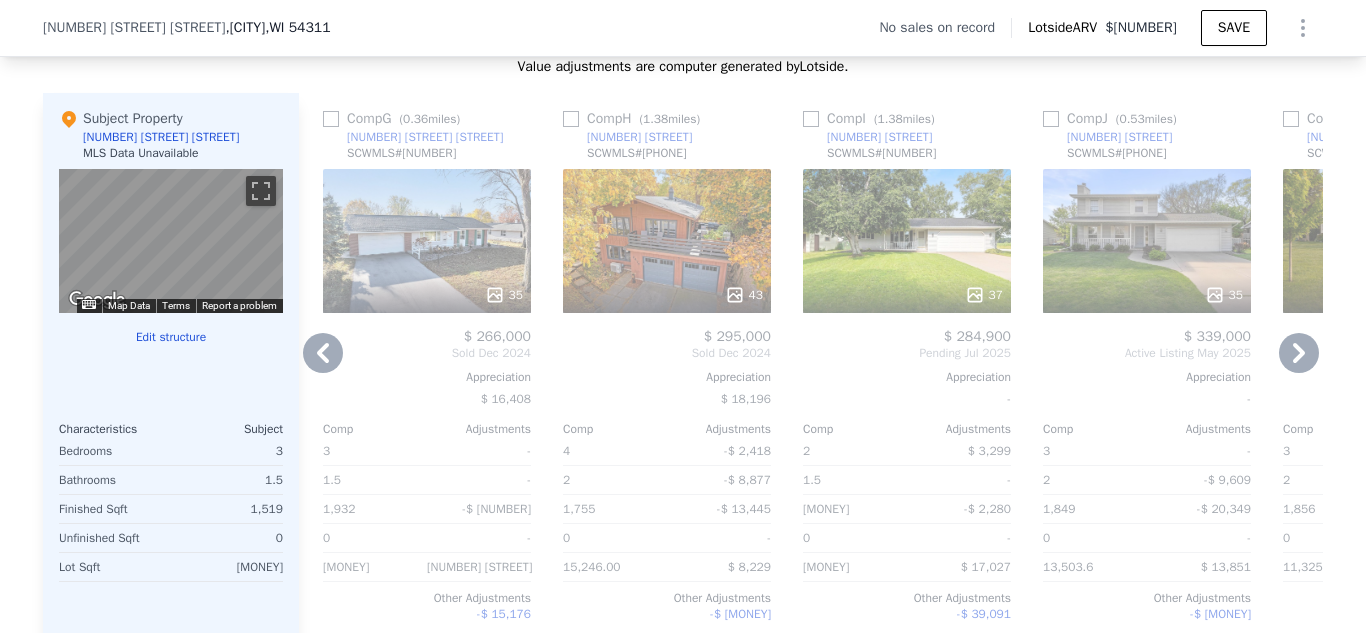 click 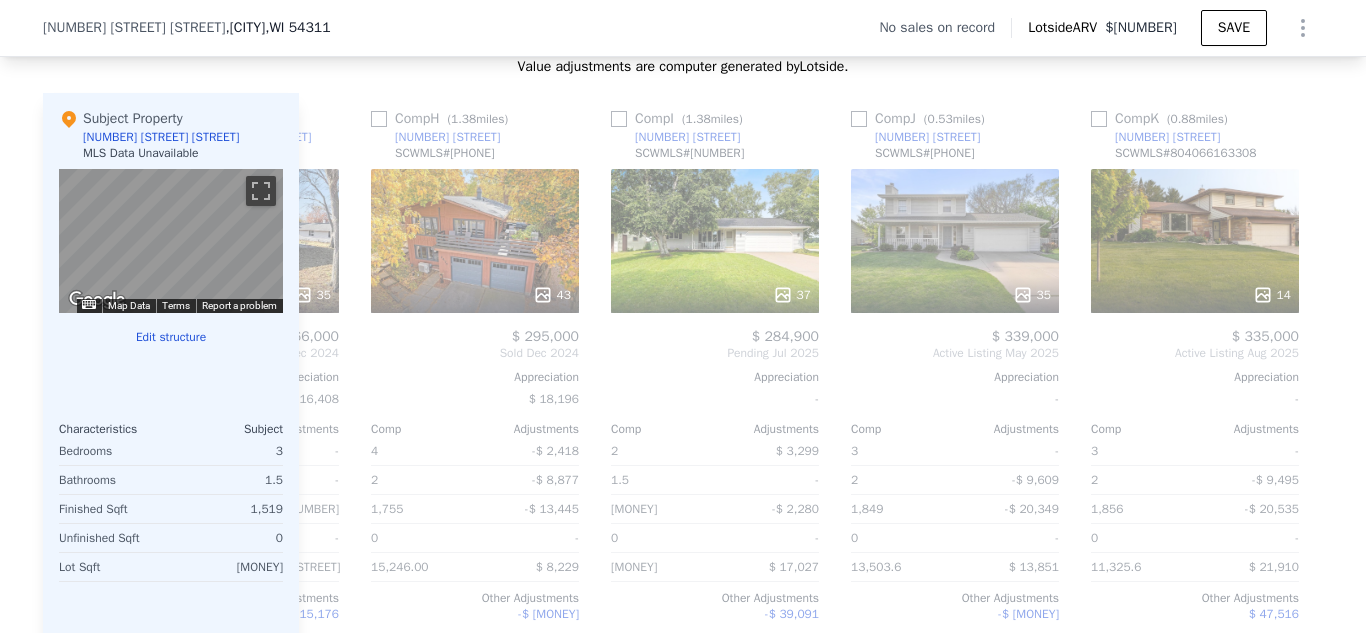 scroll, scrollTop: 0, scrollLeft: 1664, axis: horizontal 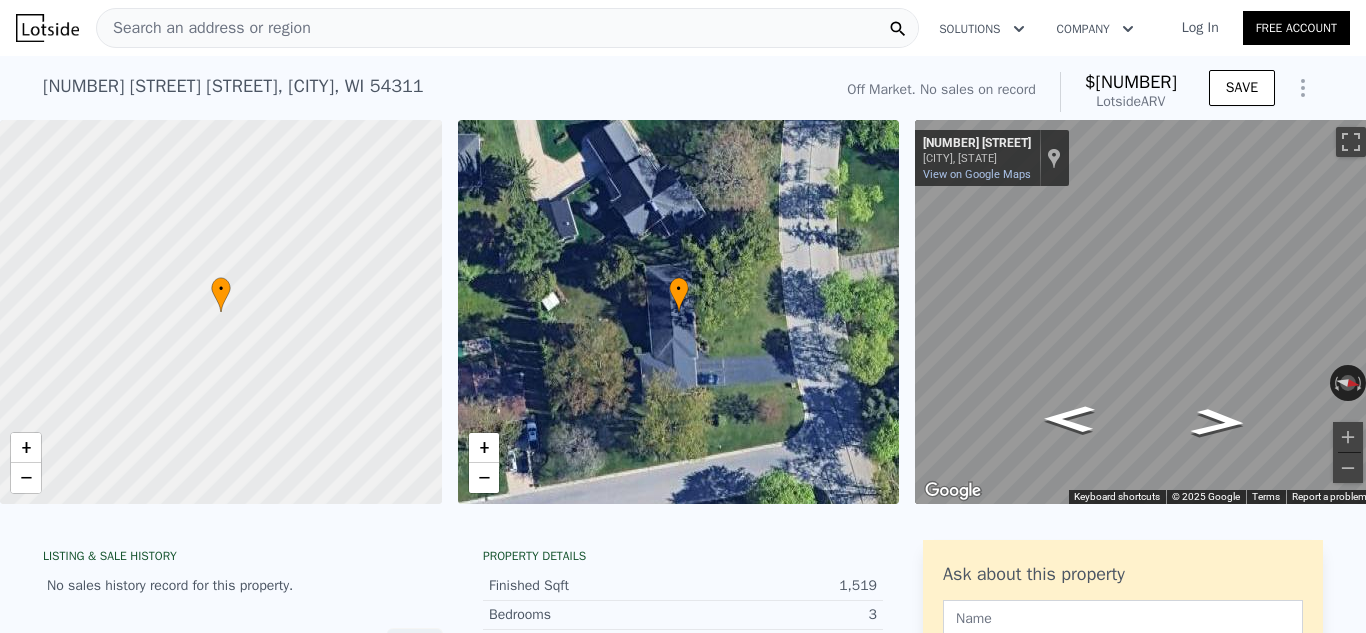 click on "Search an address or region" at bounding box center [204, 28] 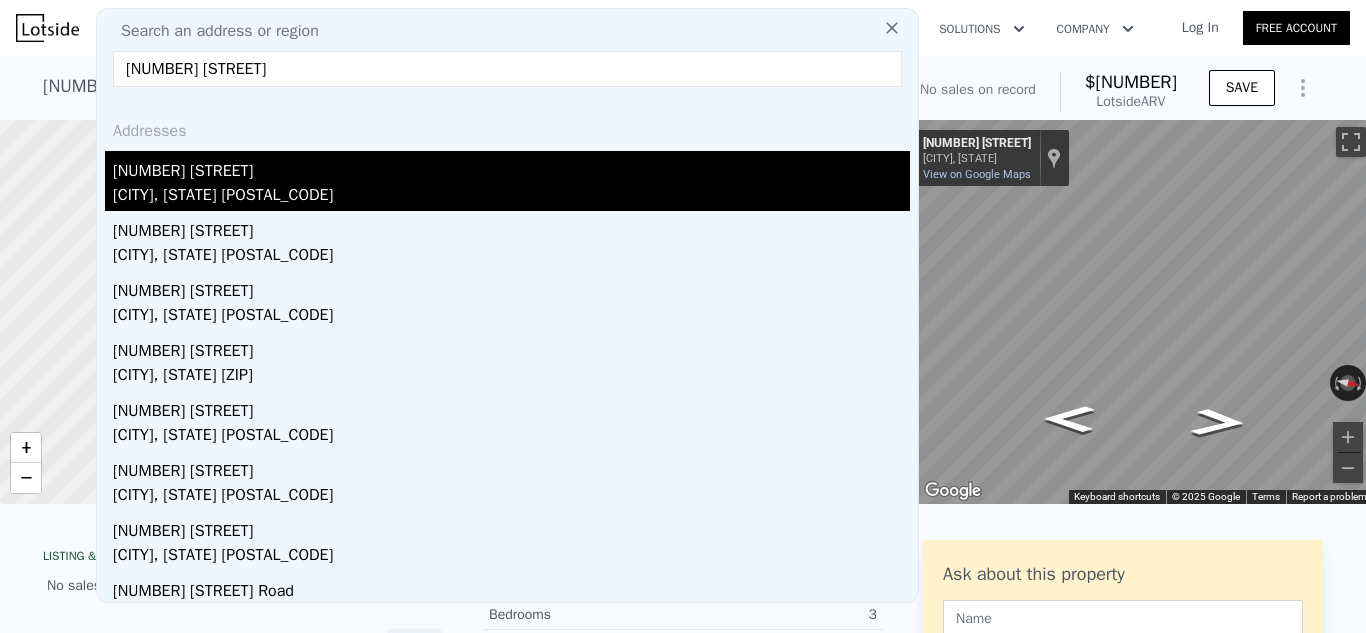 type on "[NUMBER] [STREET]" 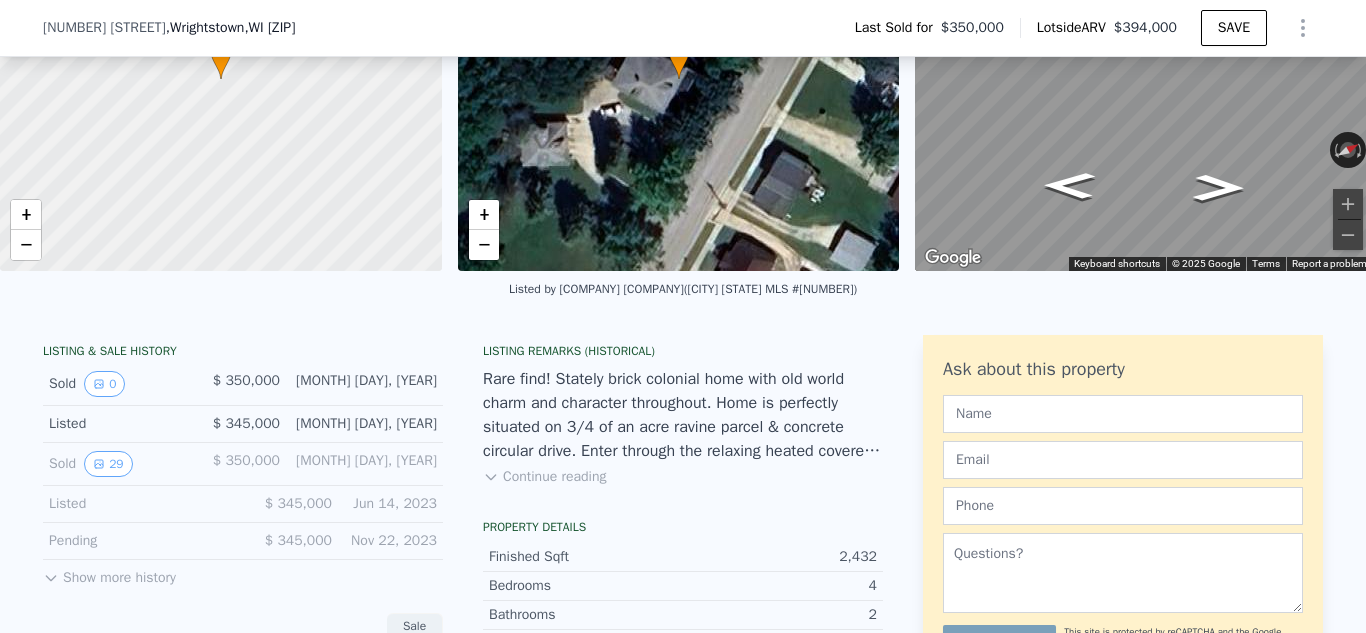 scroll, scrollTop: 250, scrollLeft: 0, axis: vertical 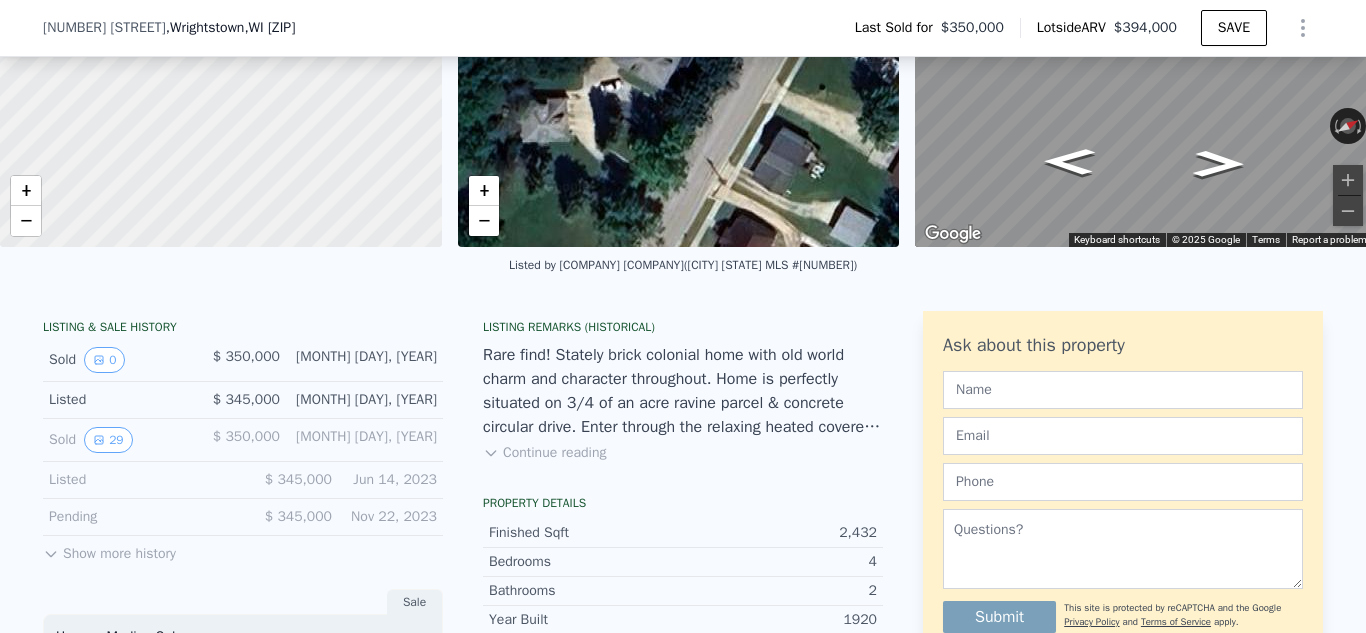 click on "Continue reading" at bounding box center [544, 453] 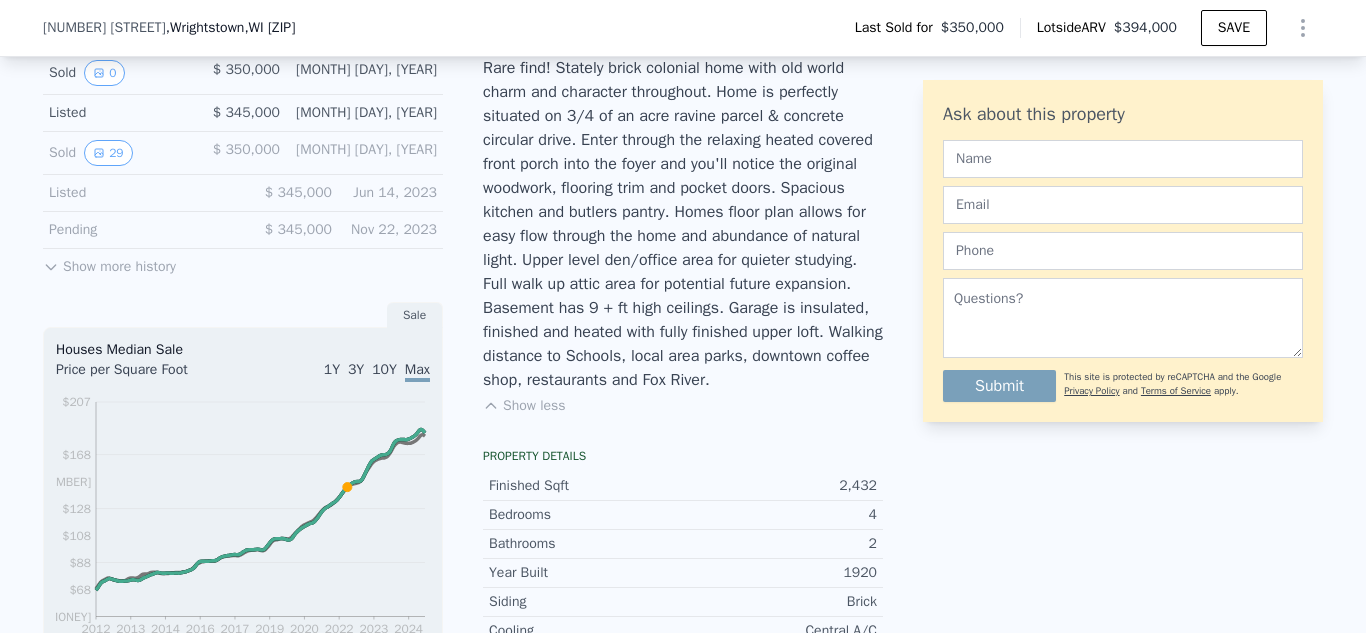 scroll, scrollTop: 580, scrollLeft: 0, axis: vertical 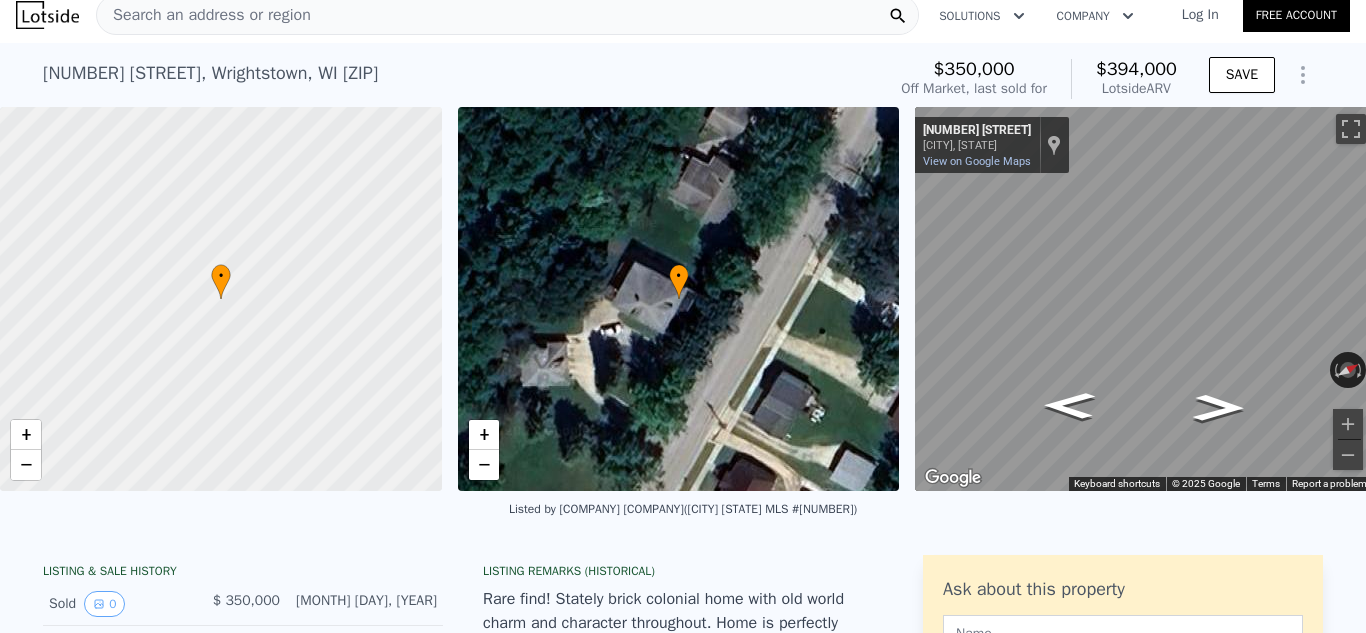 click on "Search an address or region" at bounding box center [204, 15] 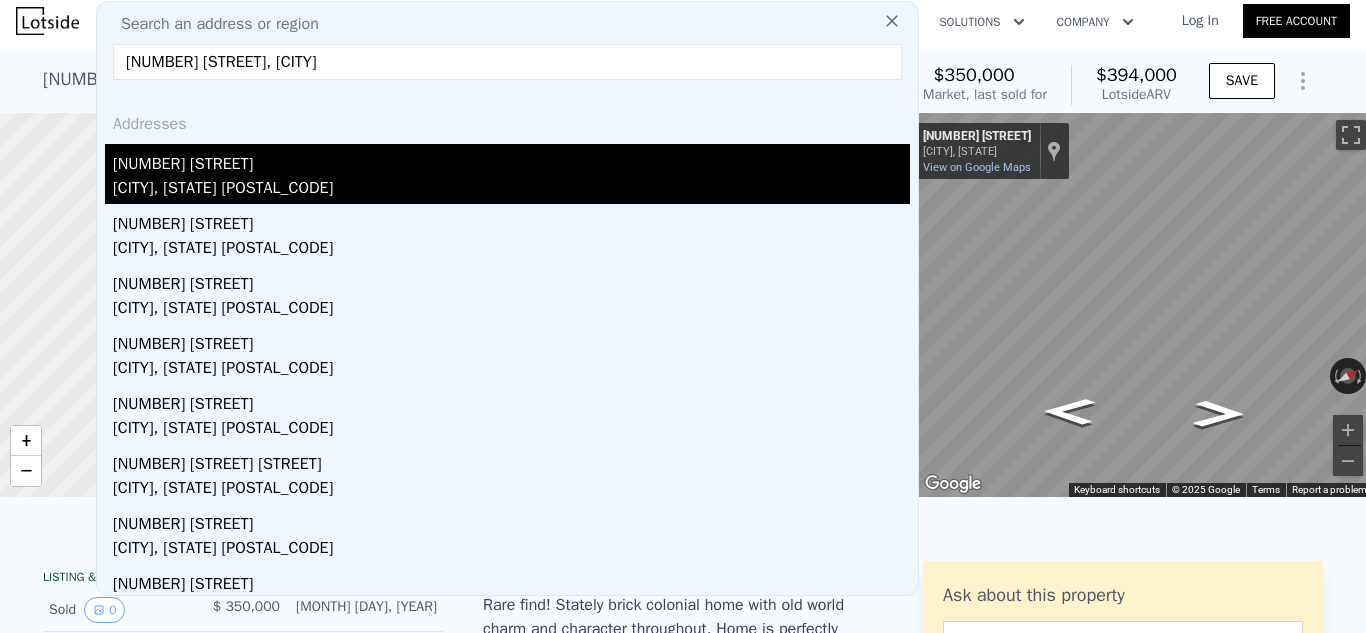 type on "[NUMBER] [STREET], [CITY]" 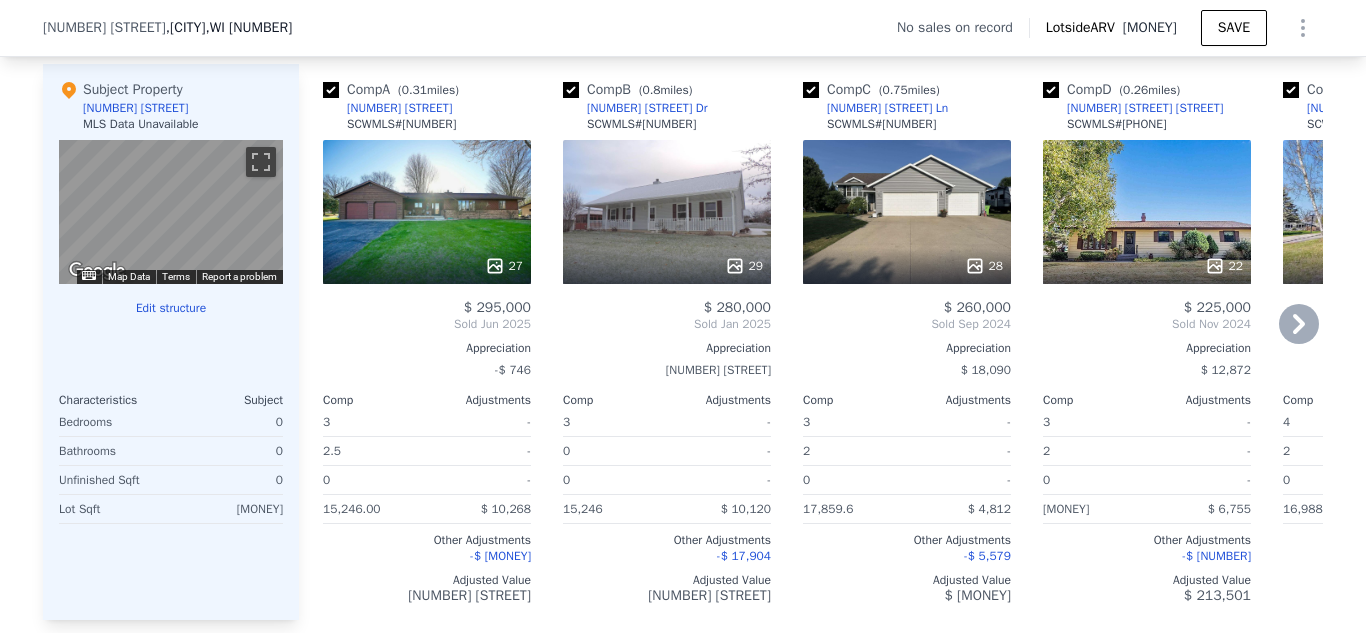 scroll, scrollTop: 1882, scrollLeft: 0, axis: vertical 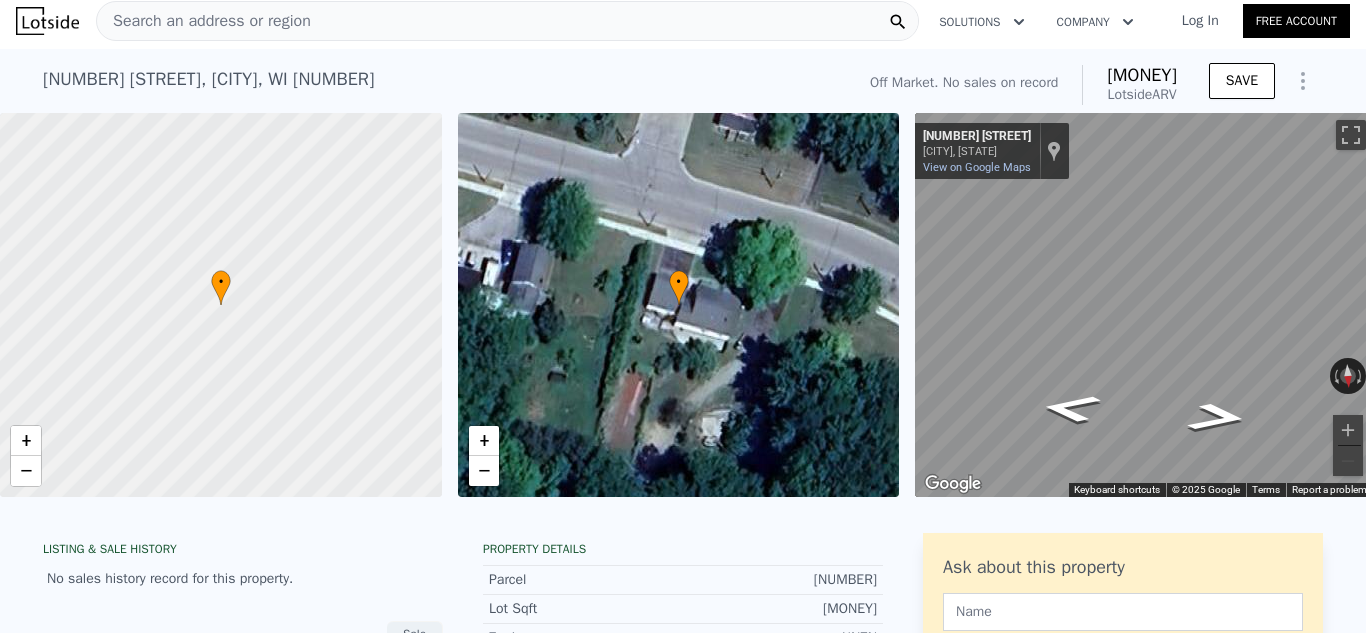 click on "Search an address or region" at bounding box center [204, 21] 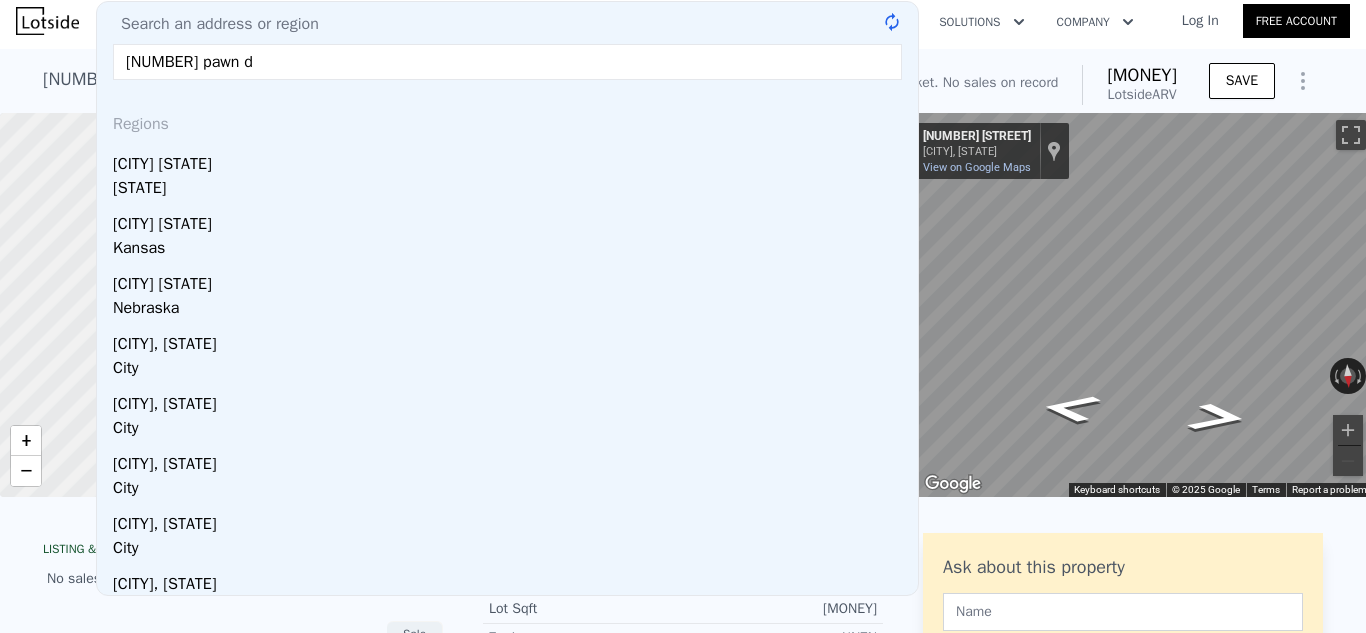 type on "[NUMBER] [DIRECTION] dr" 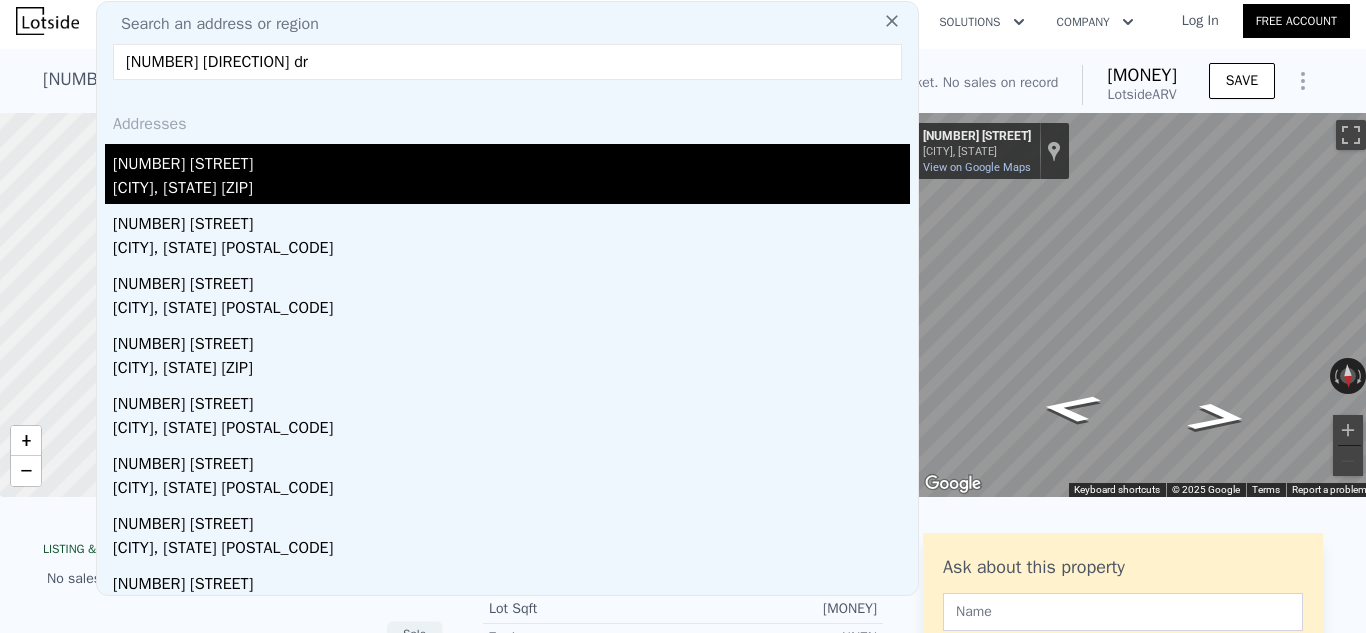 click on "[NUMBER] [STREET]" at bounding box center [511, 160] 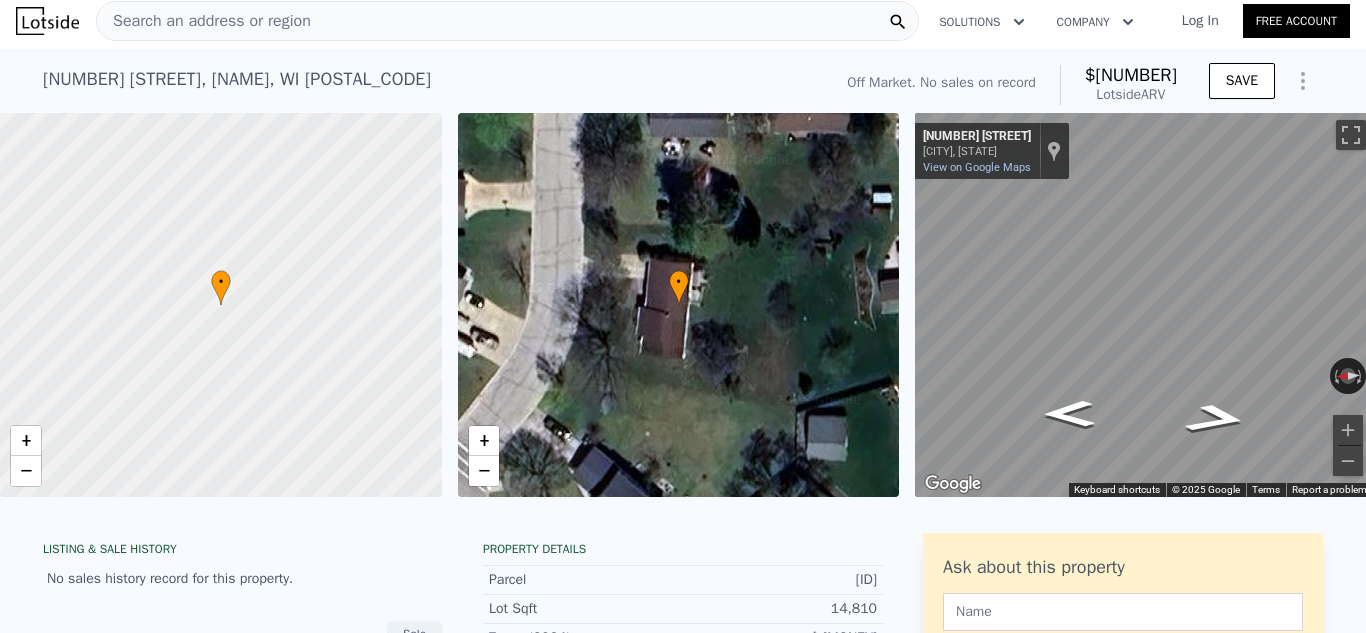 click on "Search an address or region" at bounding box center [204, 21] 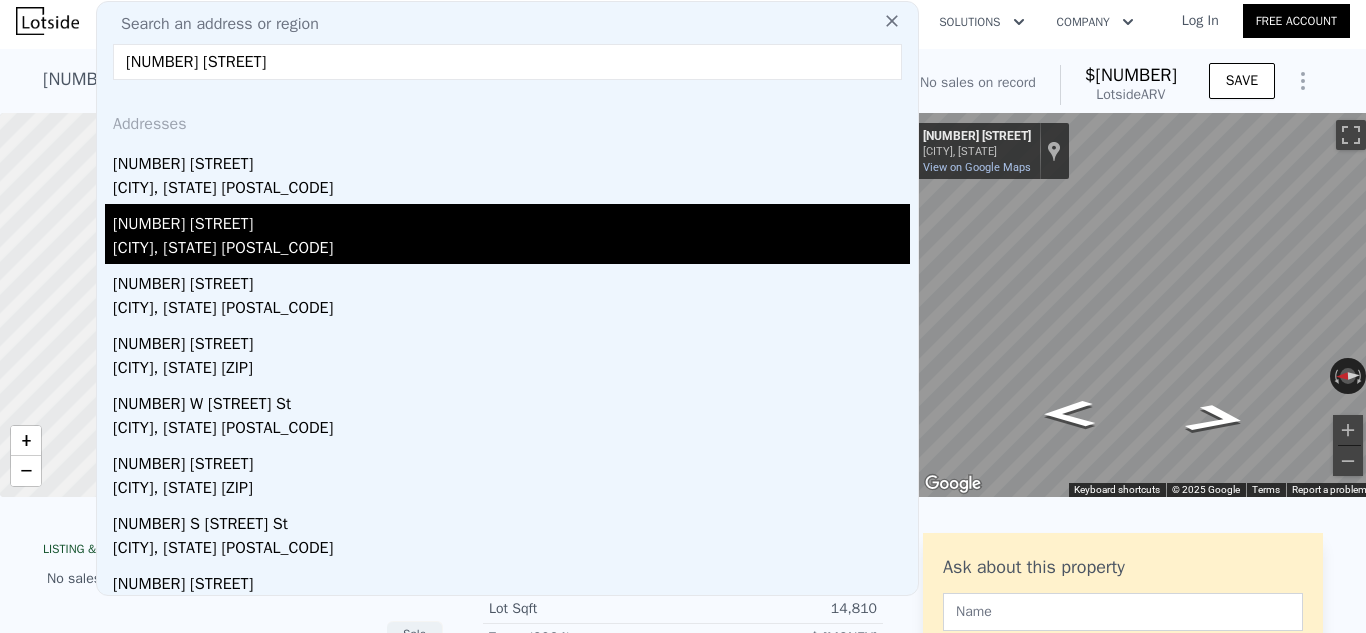 type on "[NUMBER] [STREET]" 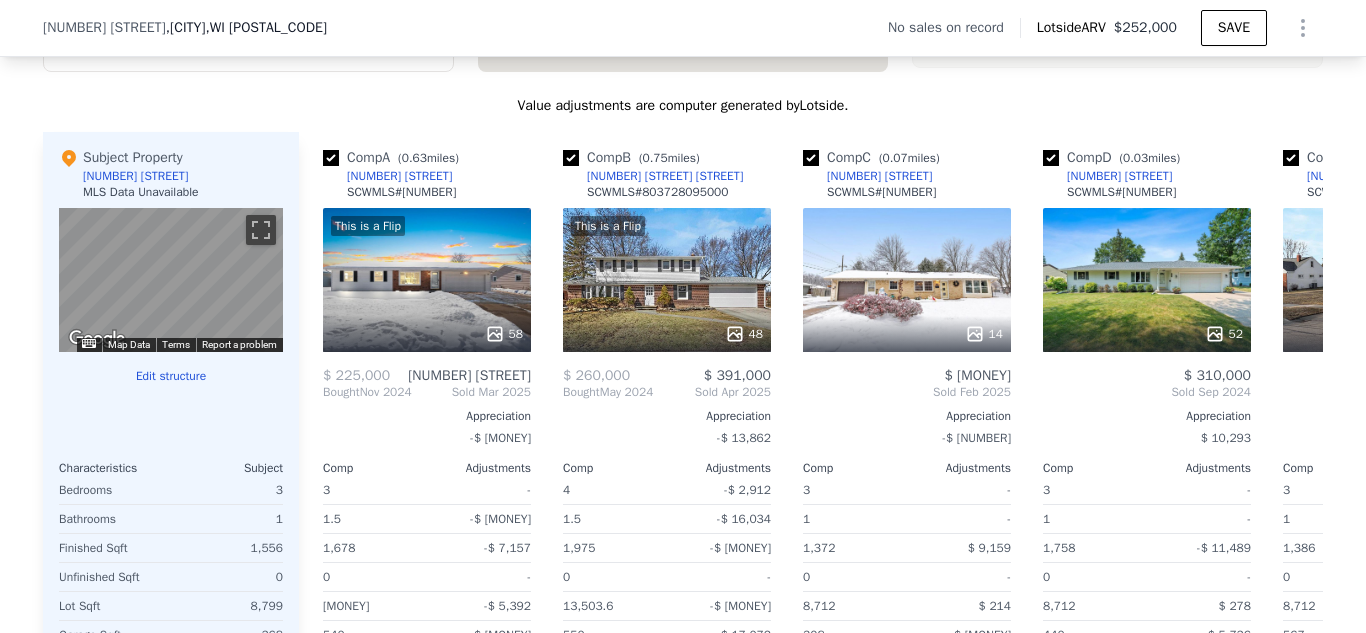 scroll, scrollTop: 1838, scrollLeft: 0, axis: vertical 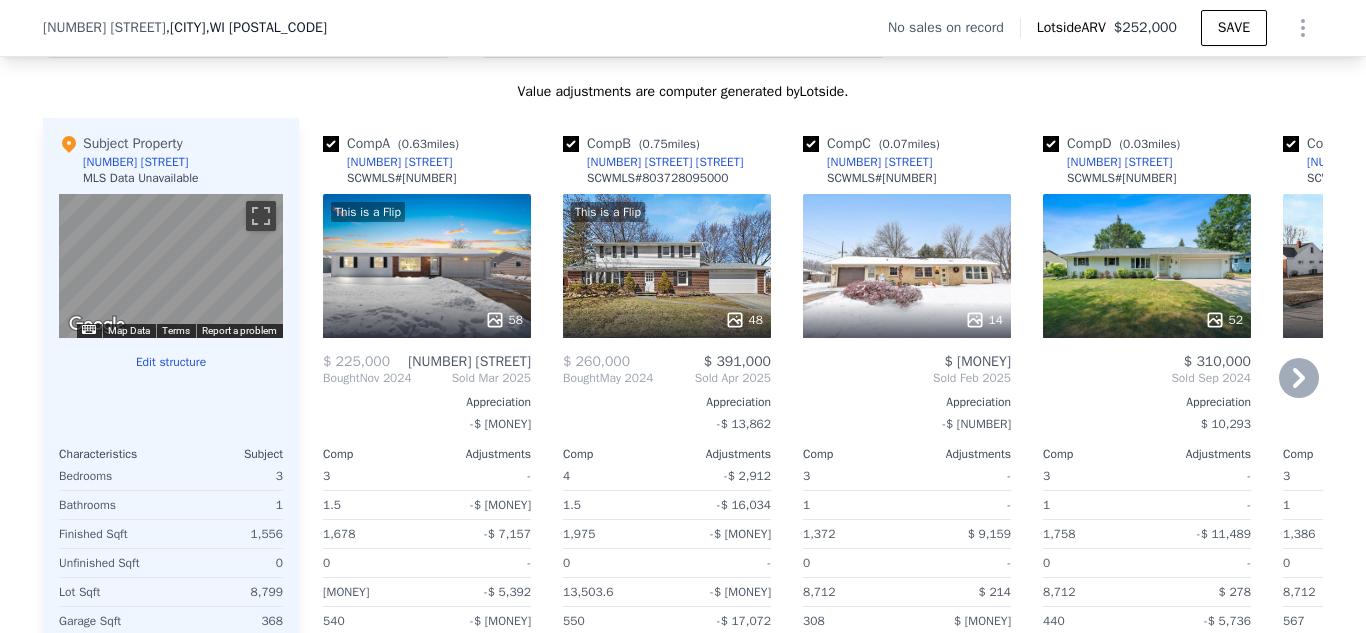click 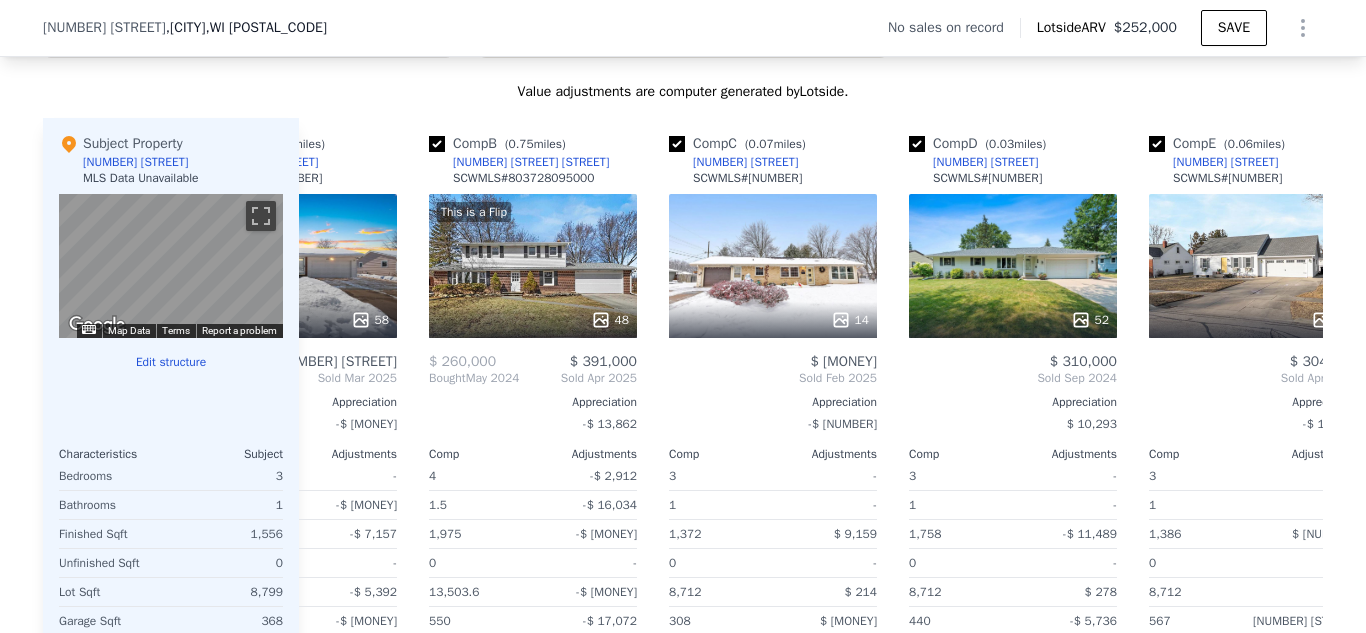 scroll, scrollTop: 0, scrollLeft: 480, axis: horizontal 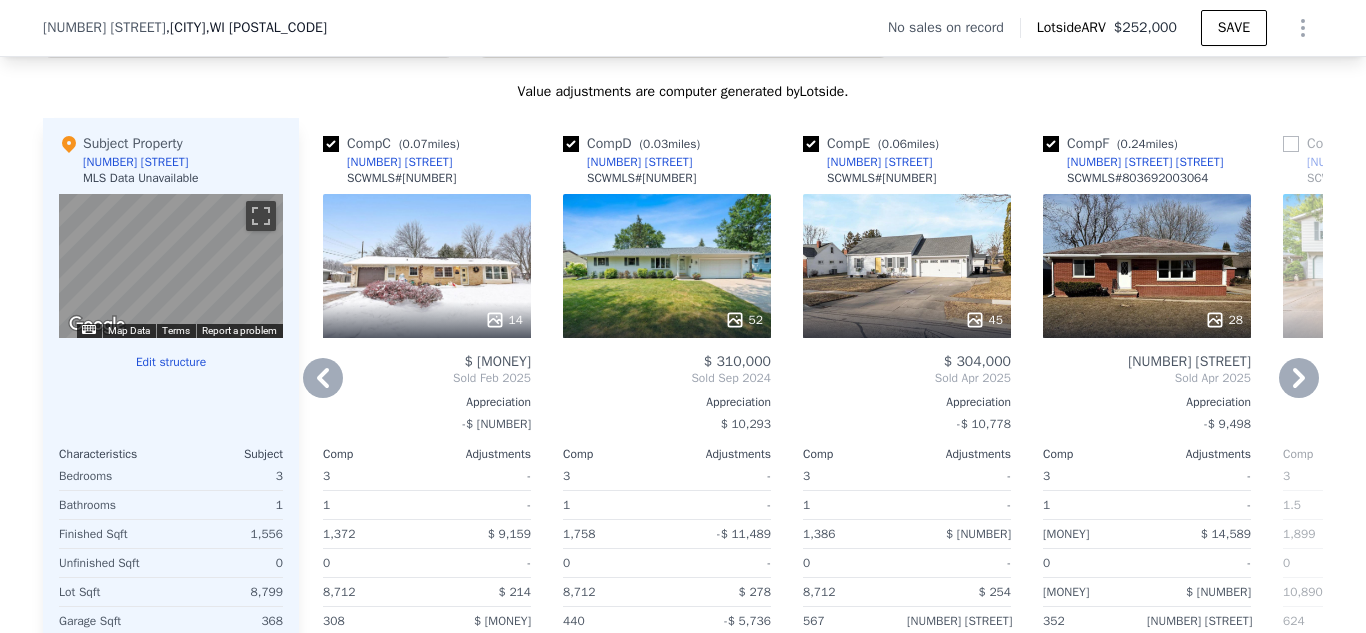 click 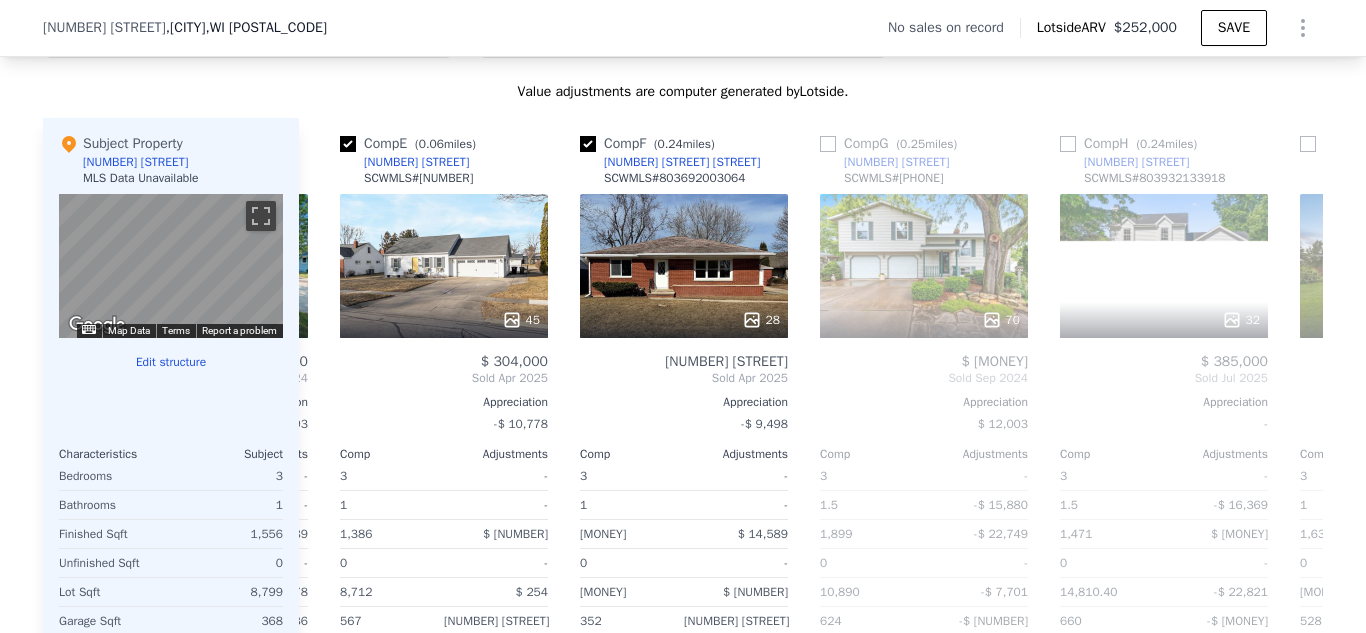 scroll, scrollTop: 0, scrollLeft: 960, axis: horizontal 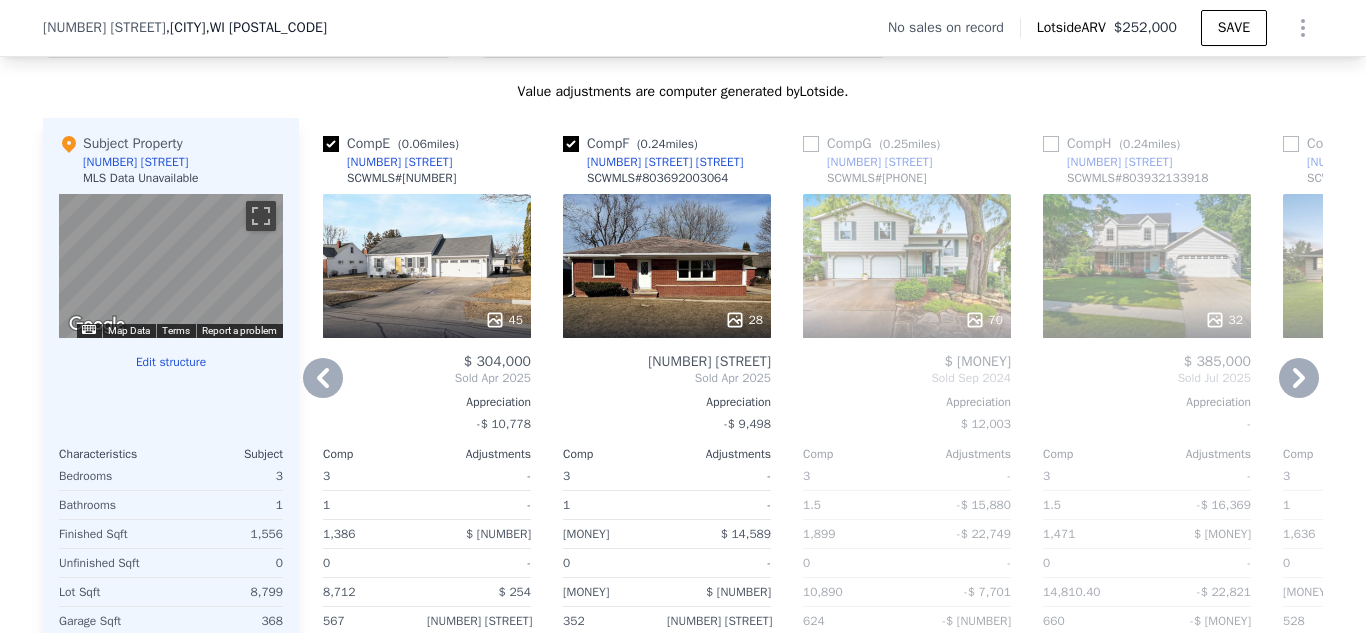 click 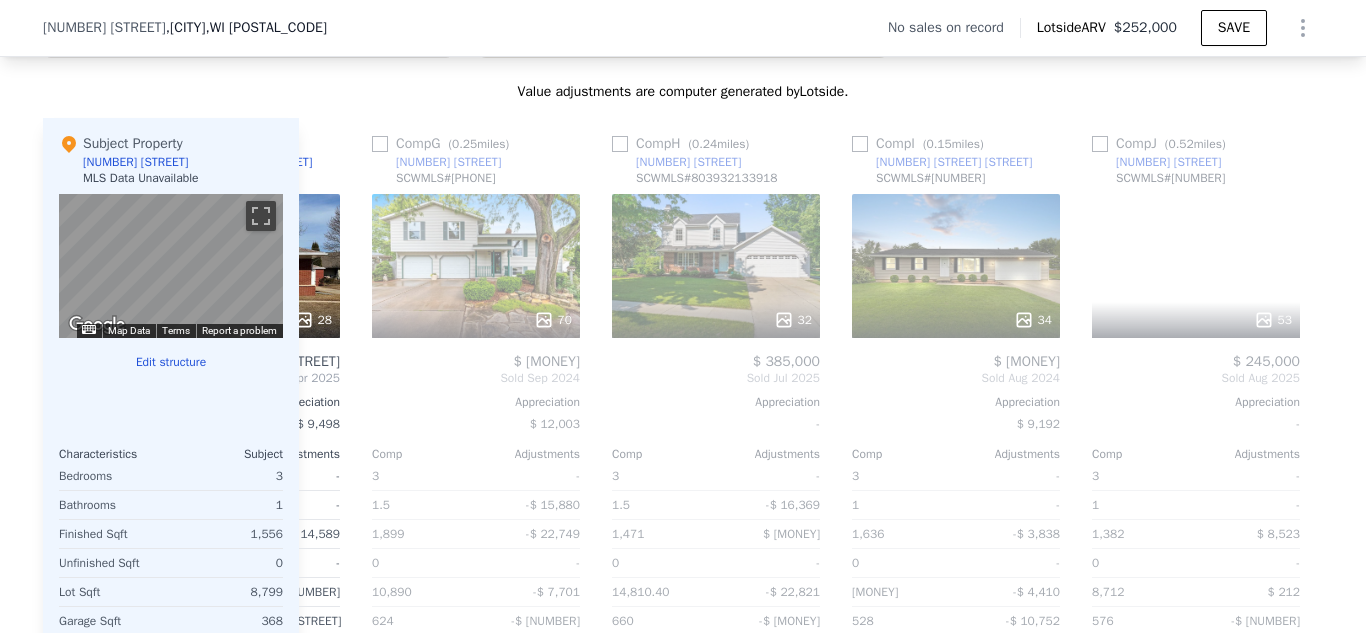 scroll, scrollTop: 0, scrollLeft: 1440, axis: horizontal 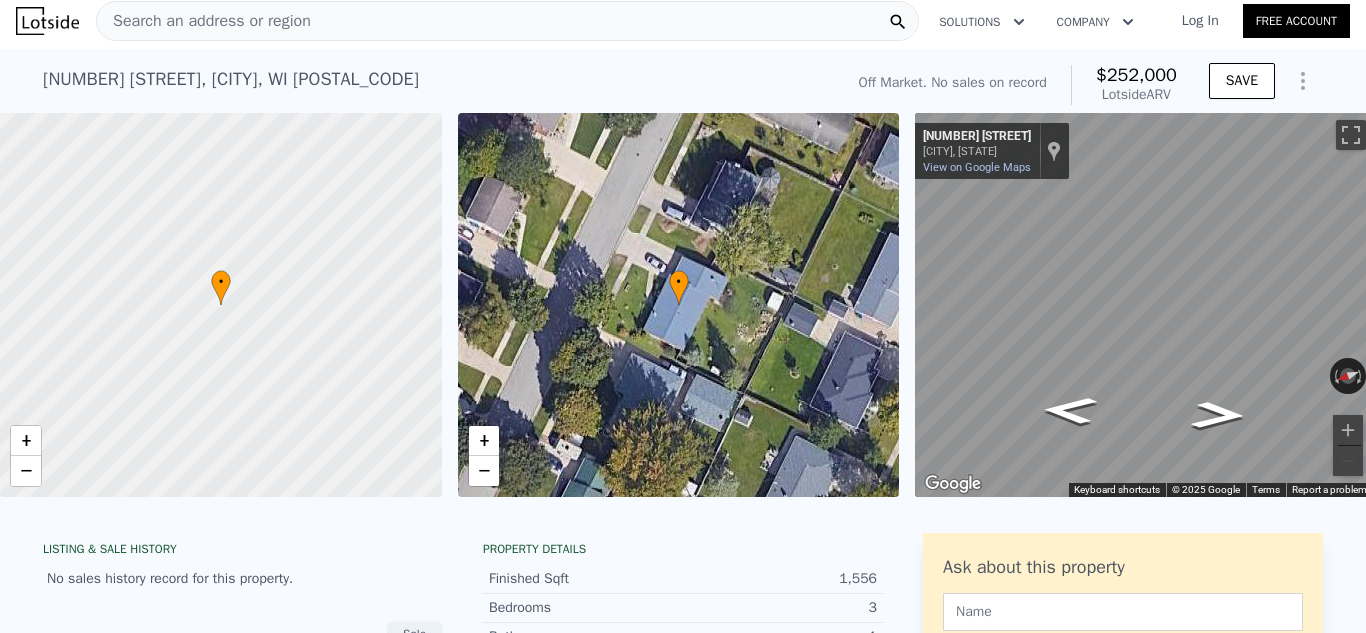 click on "Search an address or region" at bounding box center [204, 21] 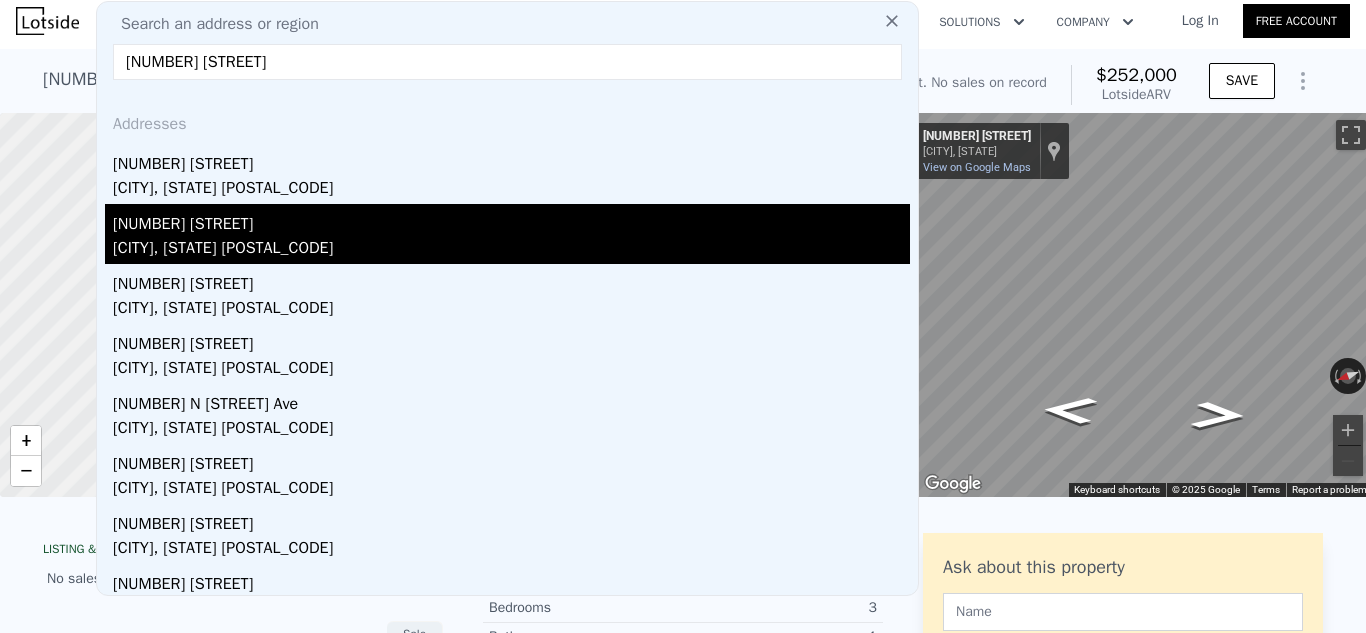 type on "[NUMBER] [STREET]" 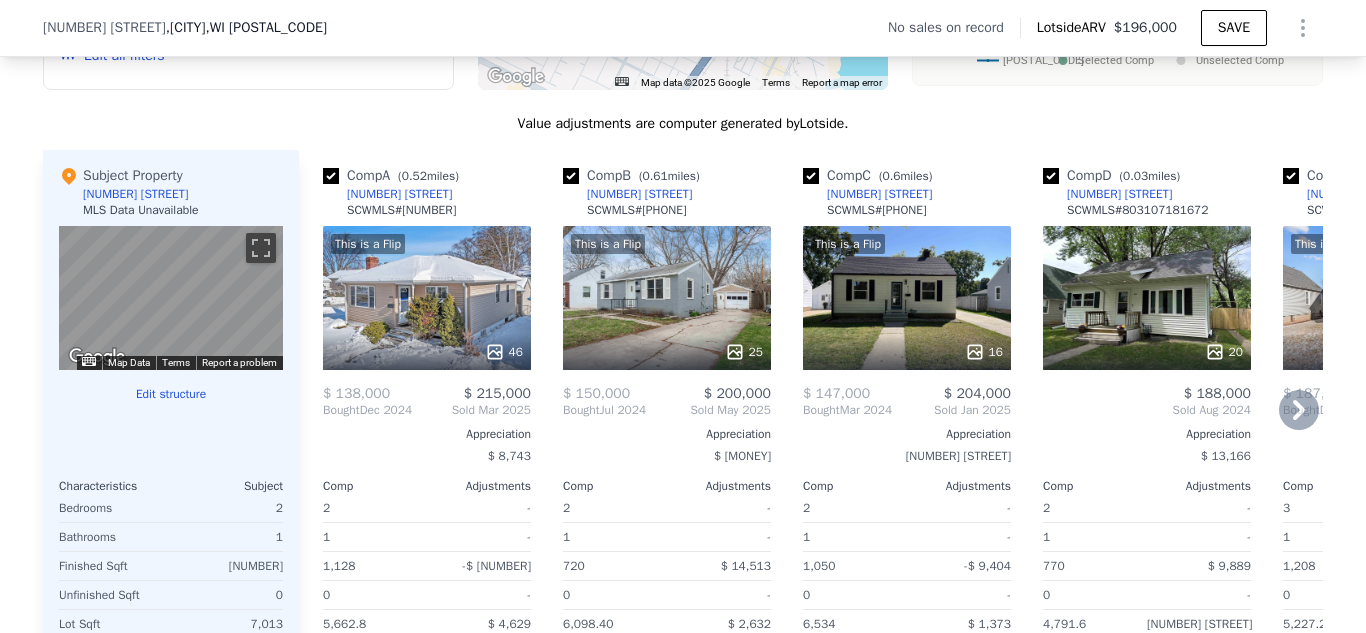 scroll, scrollTop: 1808, scrollLeft: 0, axis: vertical 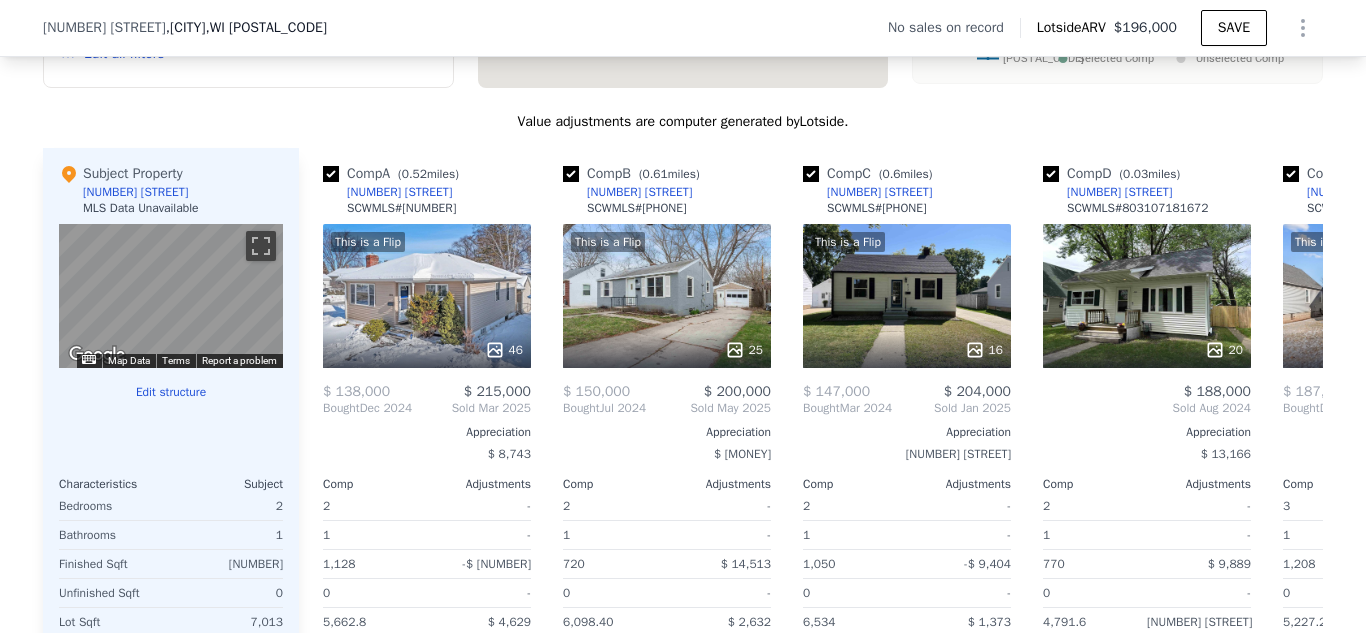 click on "Search an address or region" at bounding box center (204, -1780) 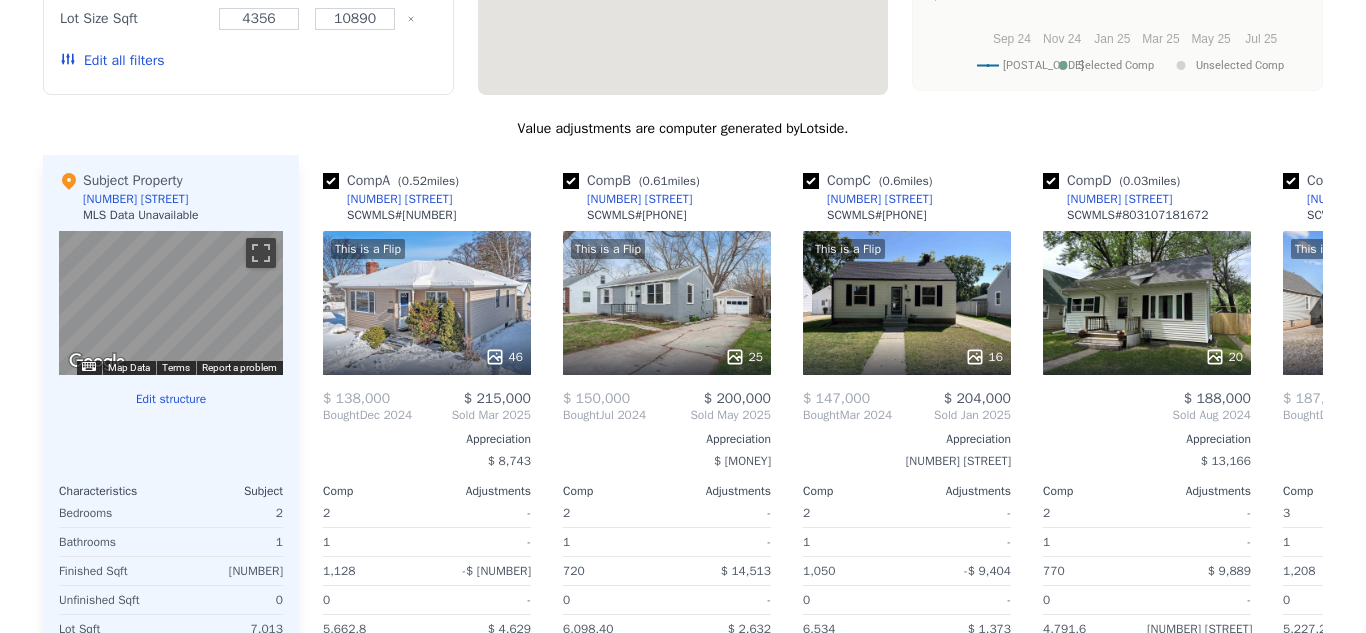 scroll, scrollTop: 0, scrollLeft: 0, axis: both 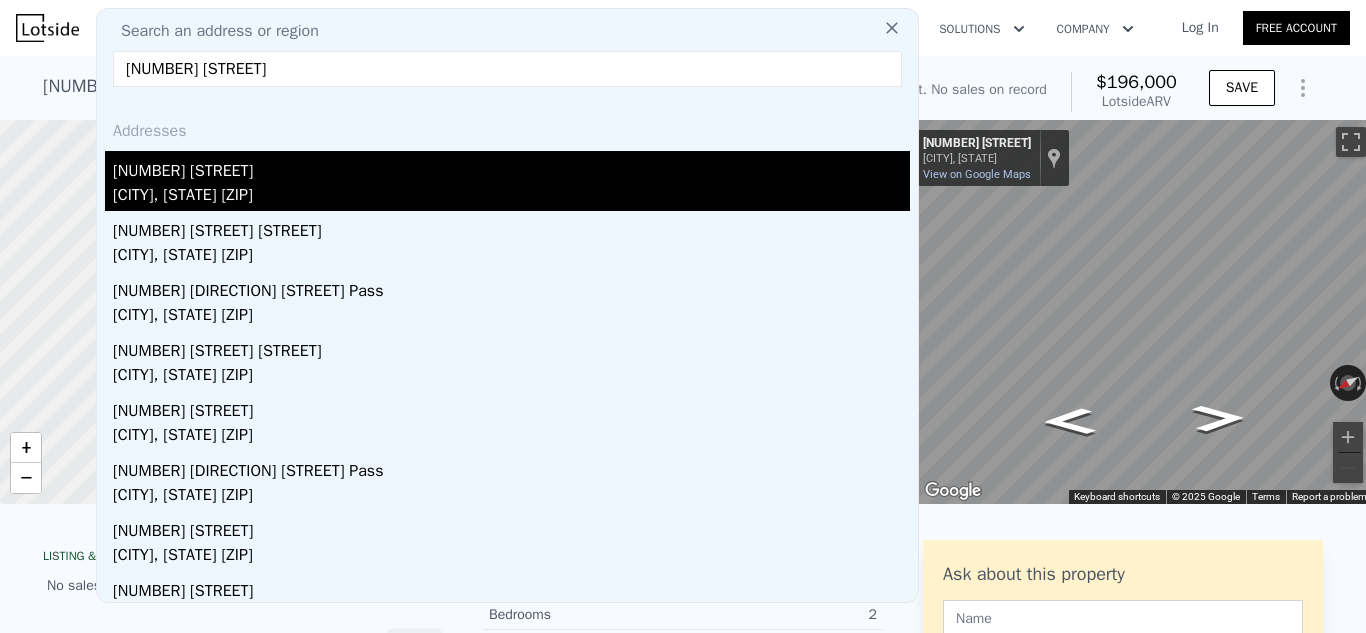 type on "[NUMBER] [STREET]" 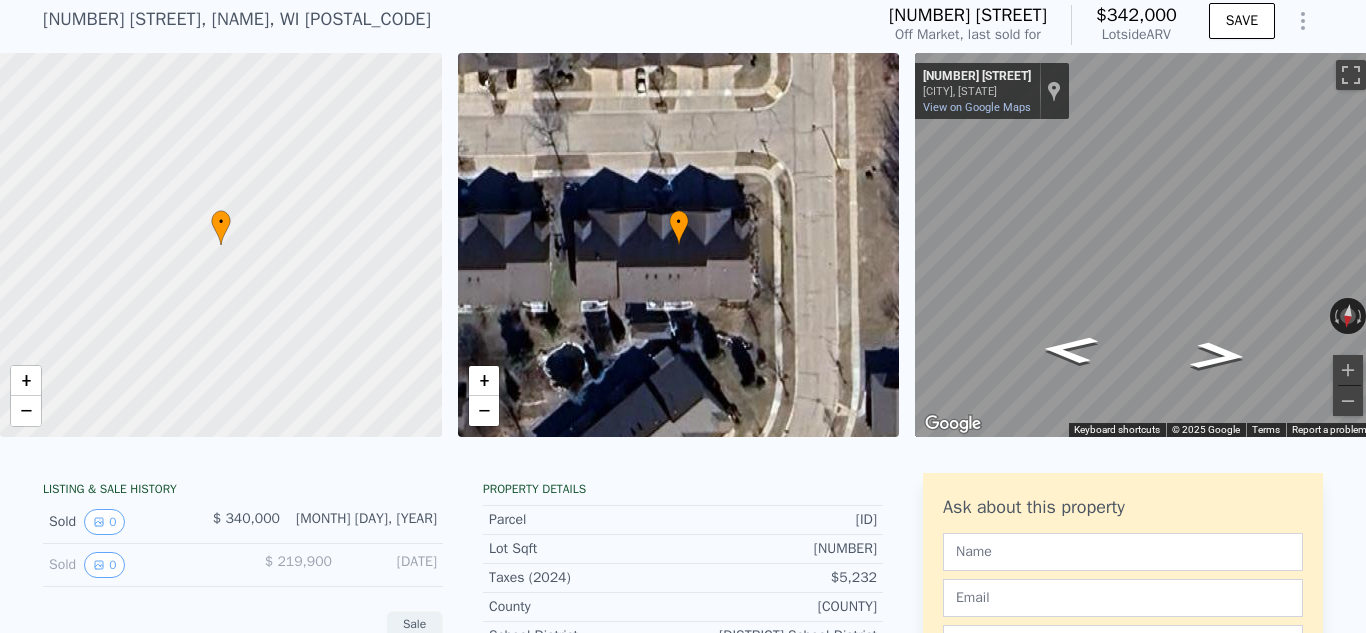 scroll, scrollTop: 87, scrollLeft: 0, axis: vertical 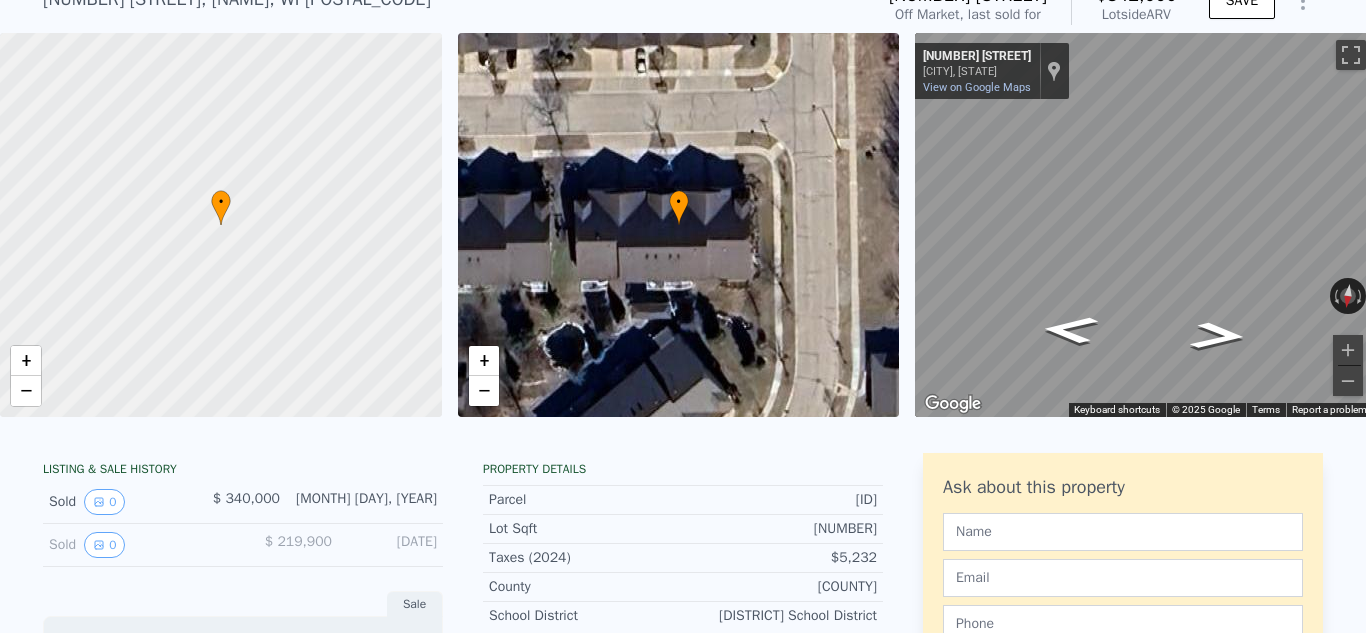 click on "Search an address or region" at bounding box center (204, -59) 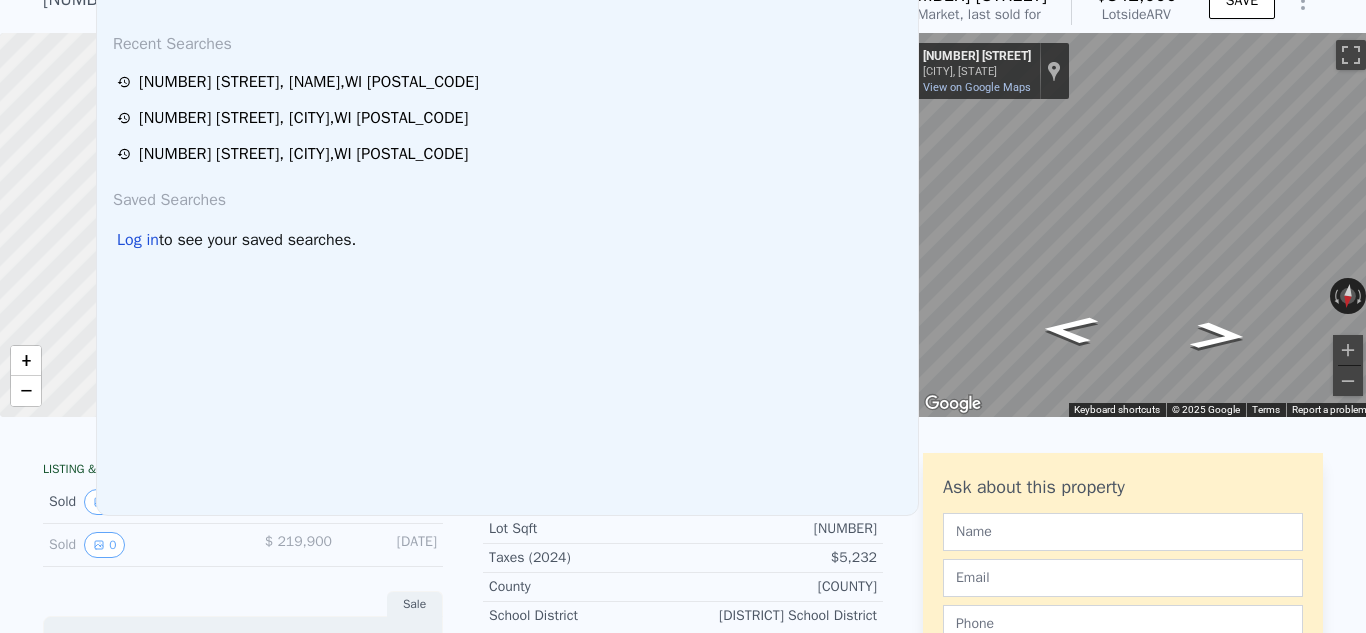 scroll, scrollTop: 7, scrollLeft: 0, axis: vertical 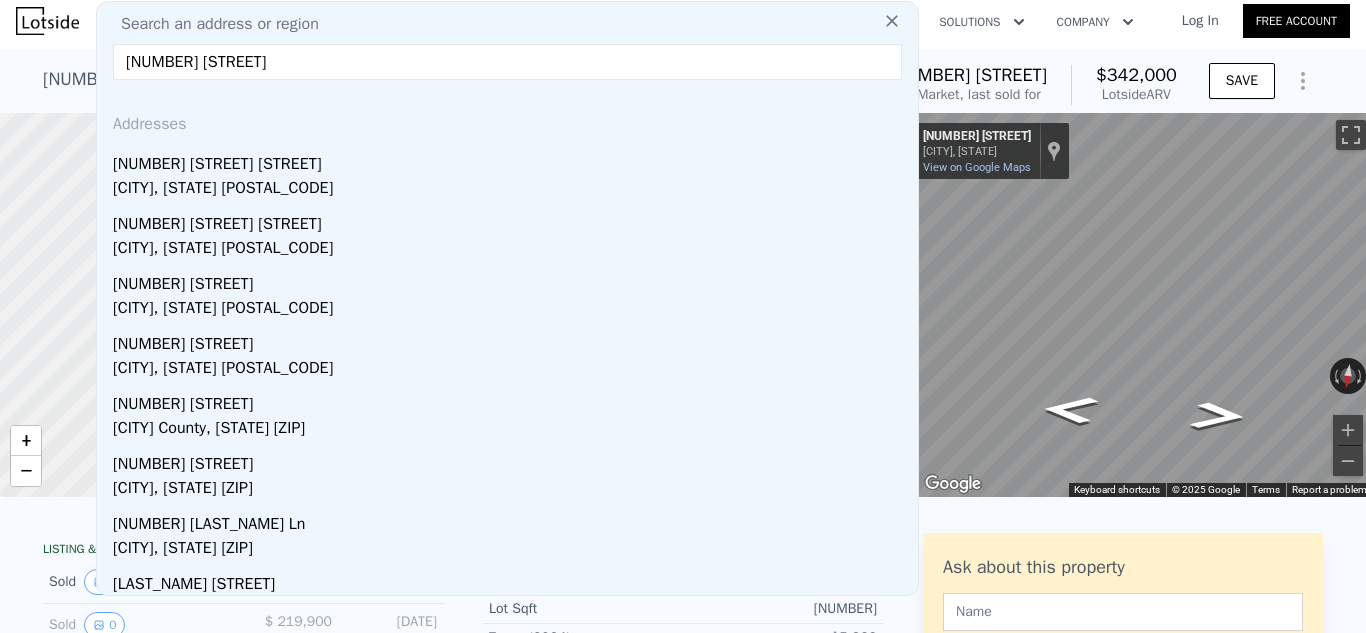 type on "[NUMBER] [STREET] st" 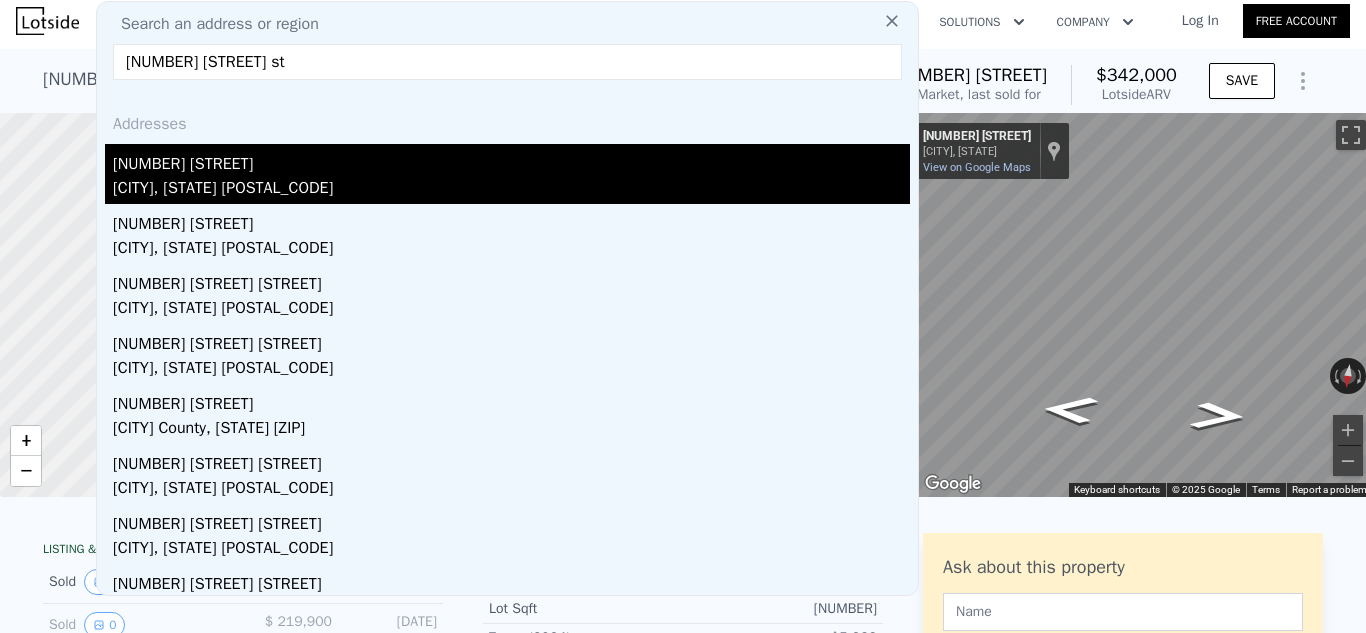 click on "[NUMBER] [STREET]" at bounding box center [511, 160] 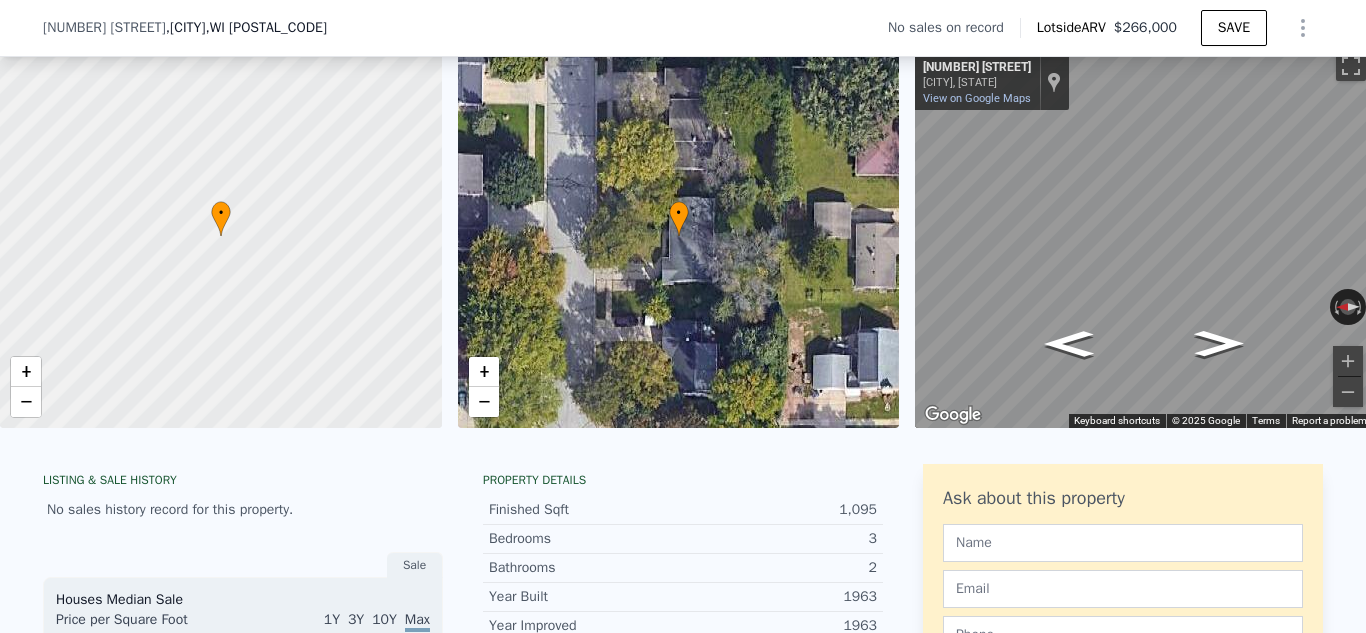 scroll, scrollTop: 1960, scrollLeft: 0, axis: vertical 